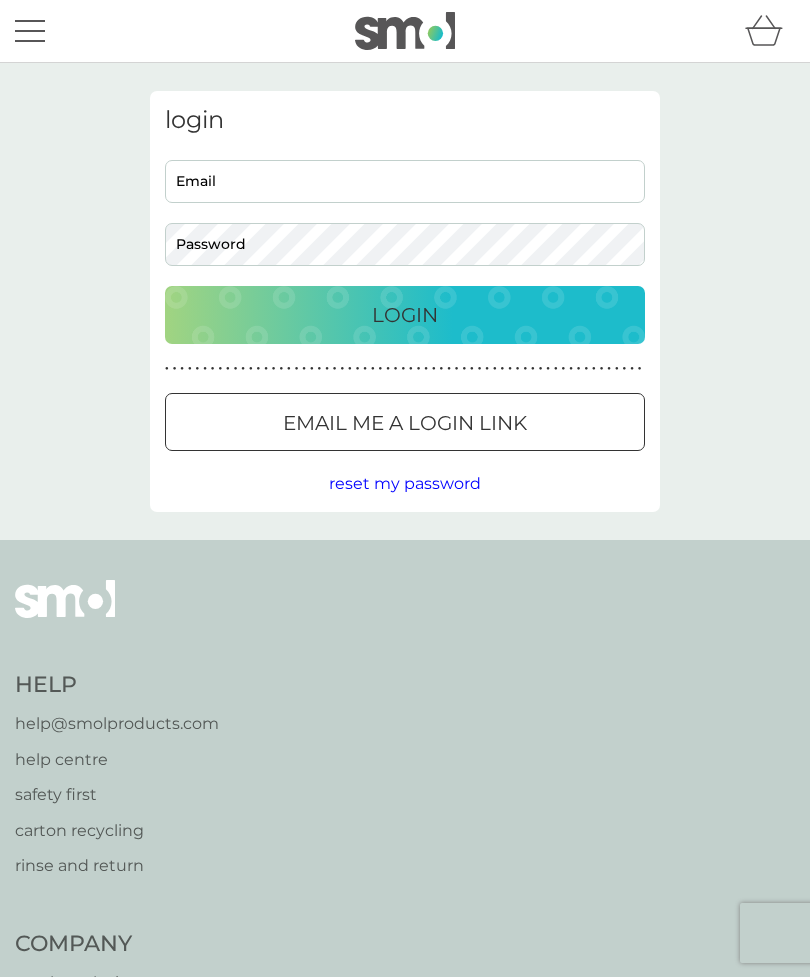 scroll, scrollTop: 0, scrollLeft: 0, axis: both 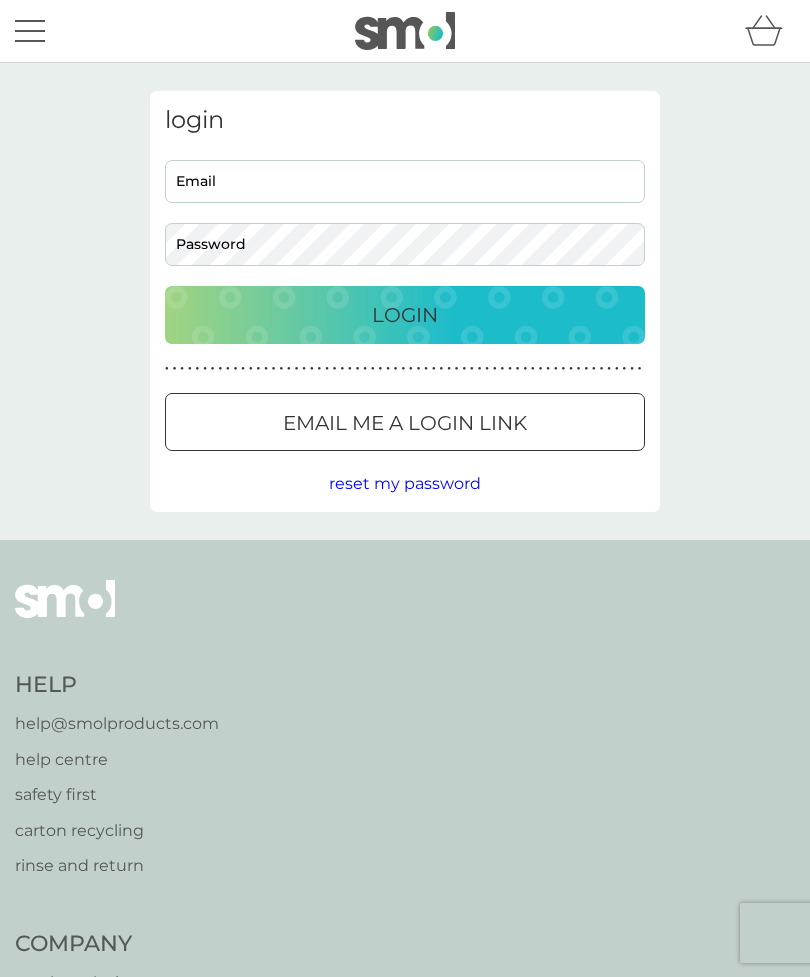 click on "Email" at bounding box center (405, 181) 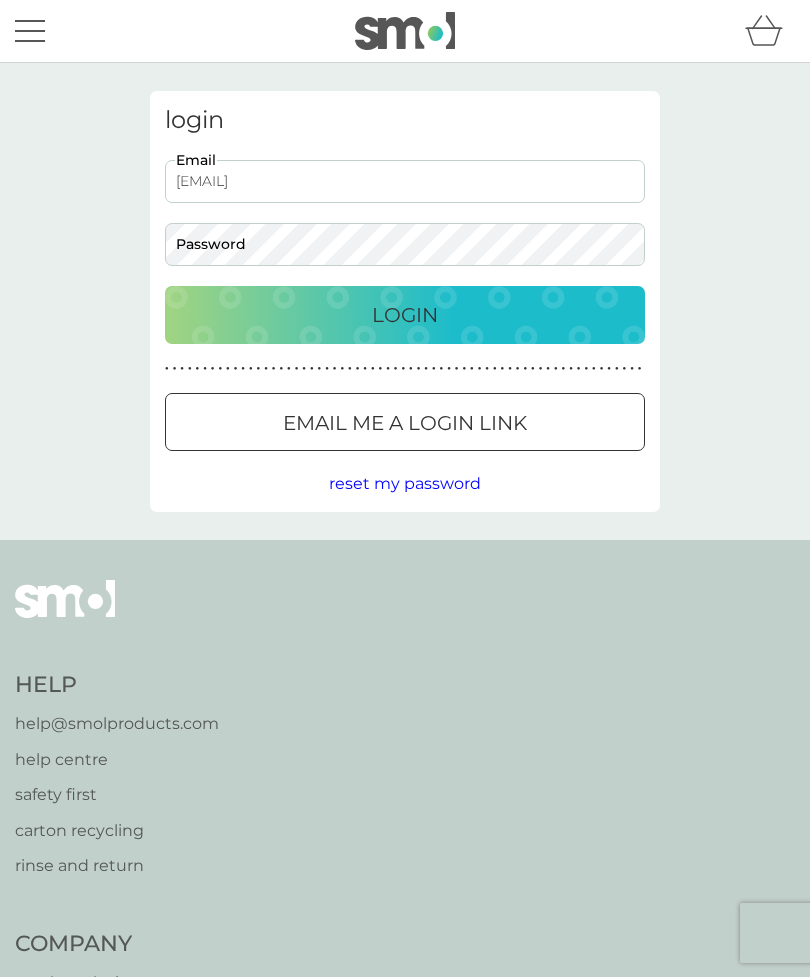 type on "[EMAIL]" 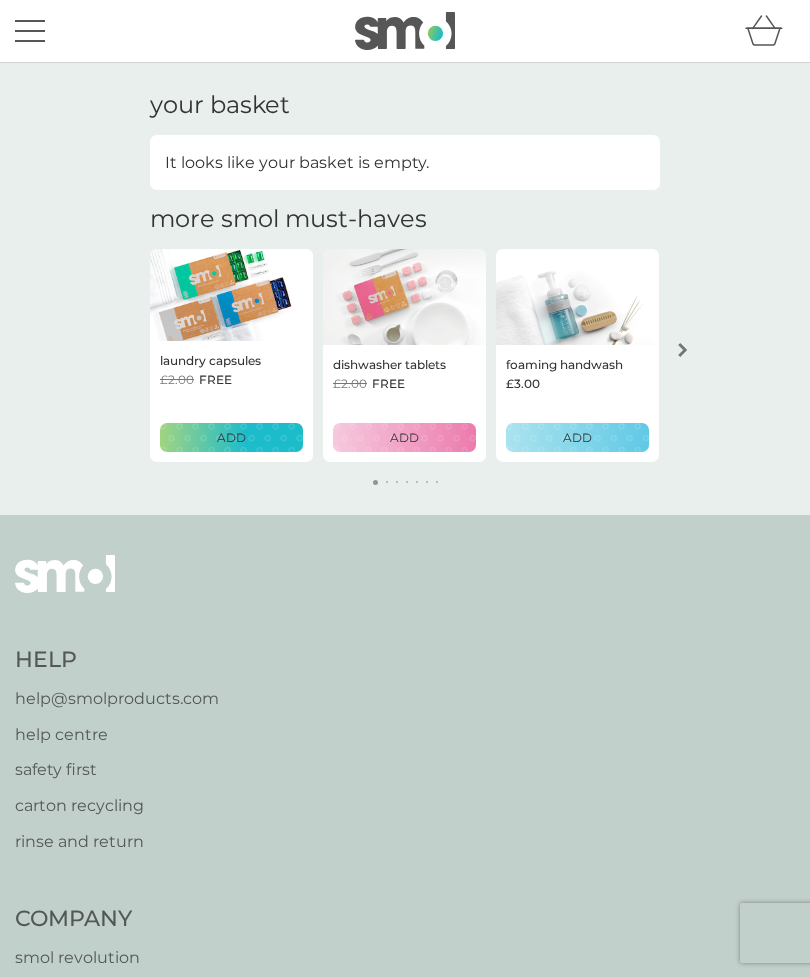scroll, scrollTop: 0, scrollLeft: 0, axis: both 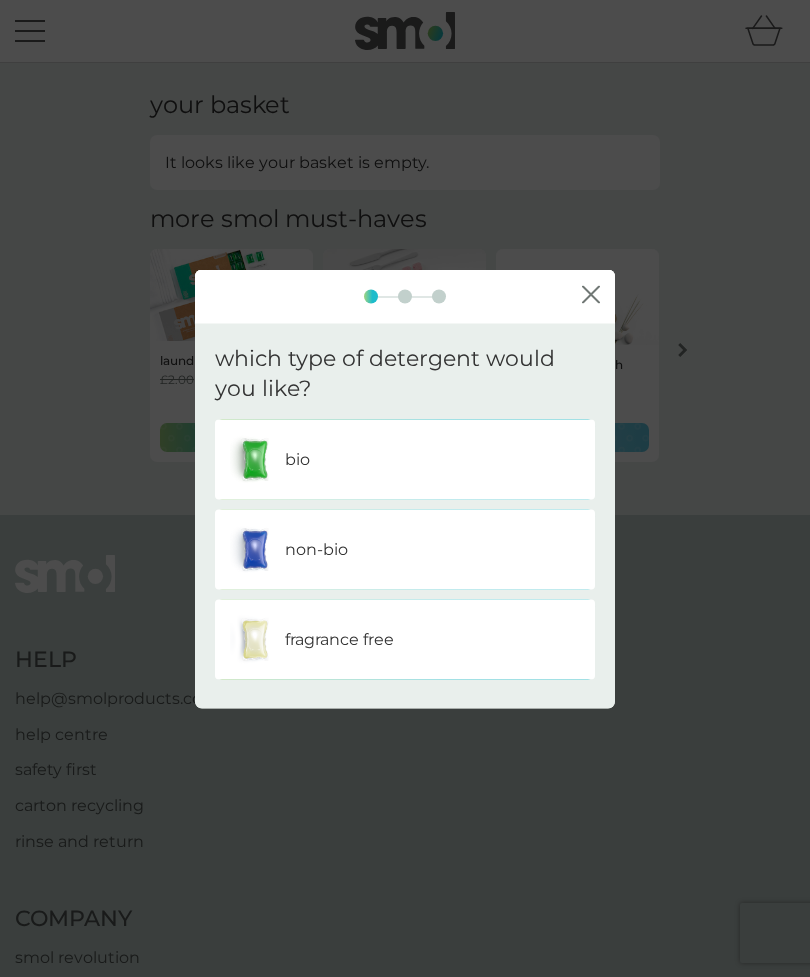 click on "non-bio" at bounding box center (405, 550) 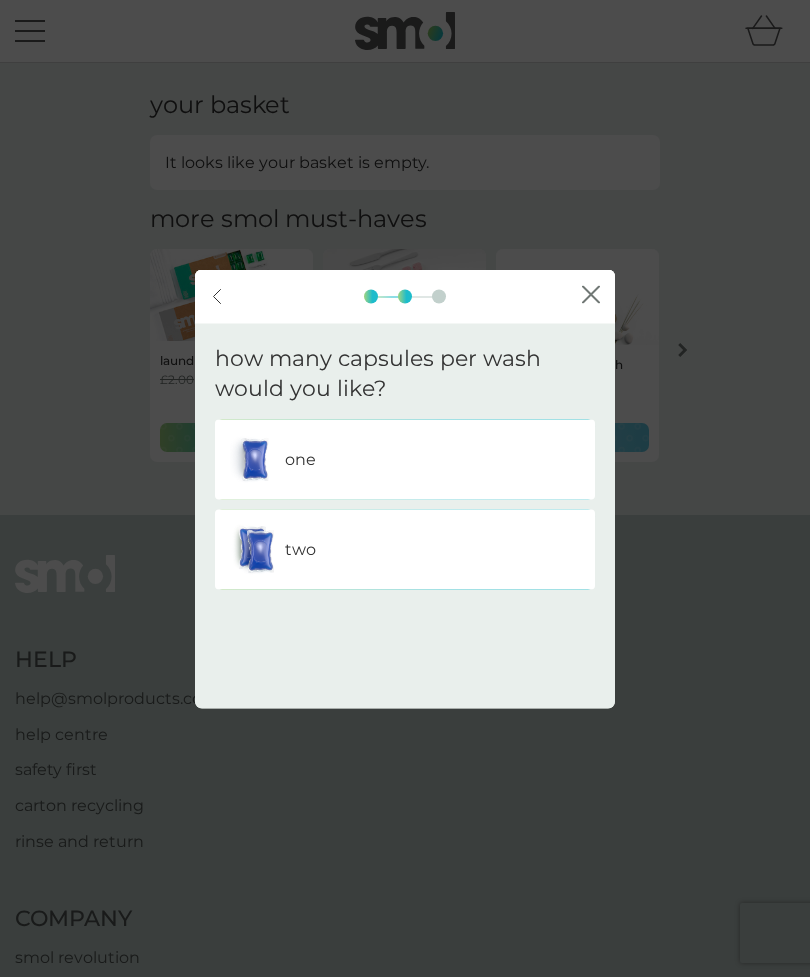 click on "one" at bounding box center [405, 460] 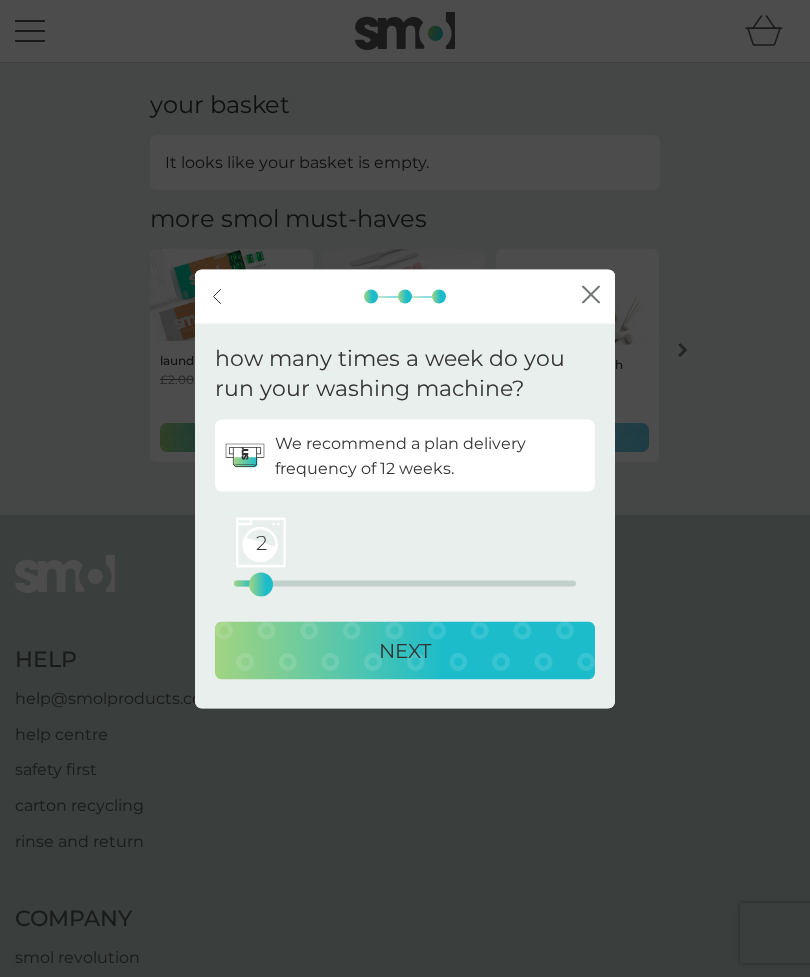 click on "NEXT" at bounding box center [405, 651] 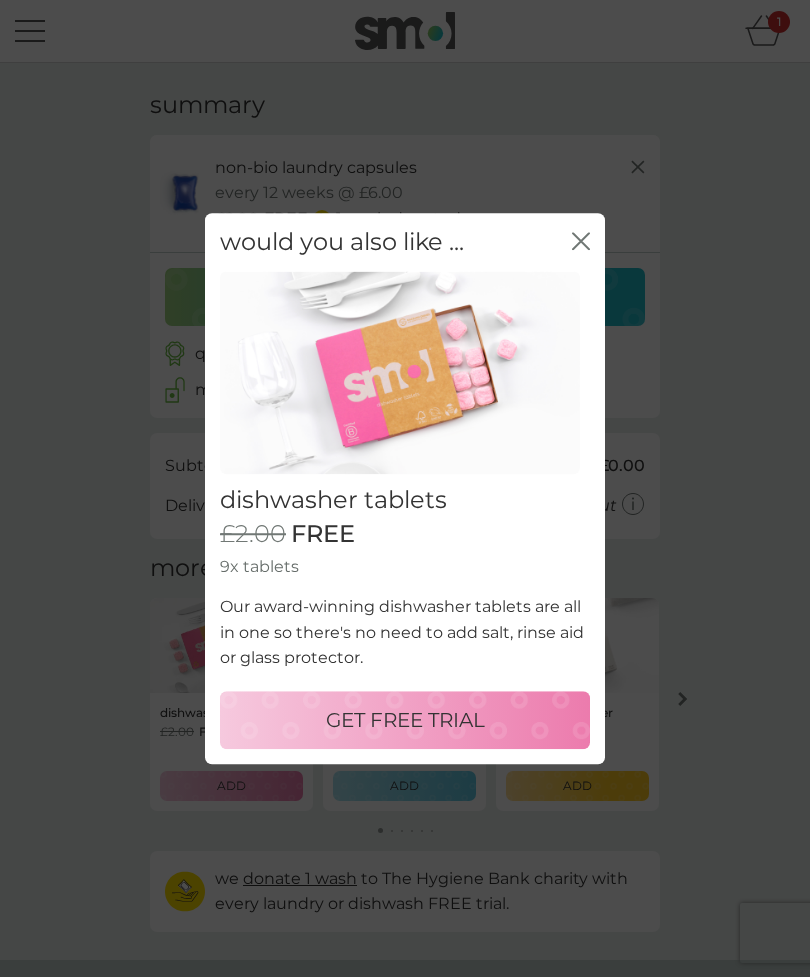 click on "GET FREE TRIAL" at bounding box center [405, 720] 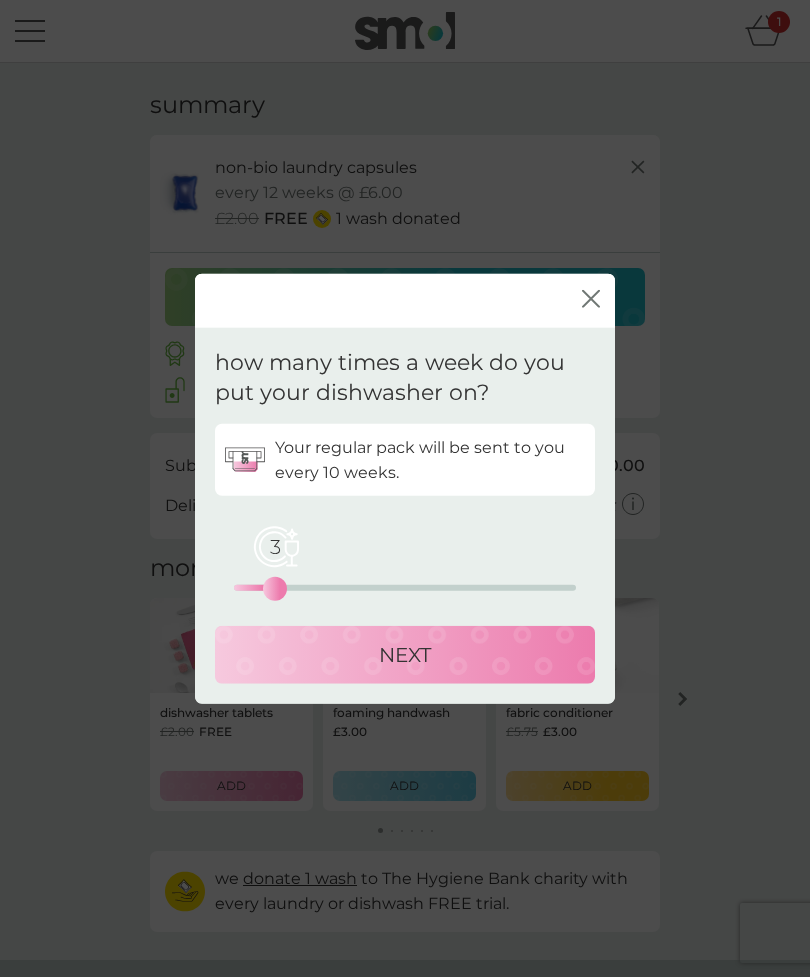 click on "close" 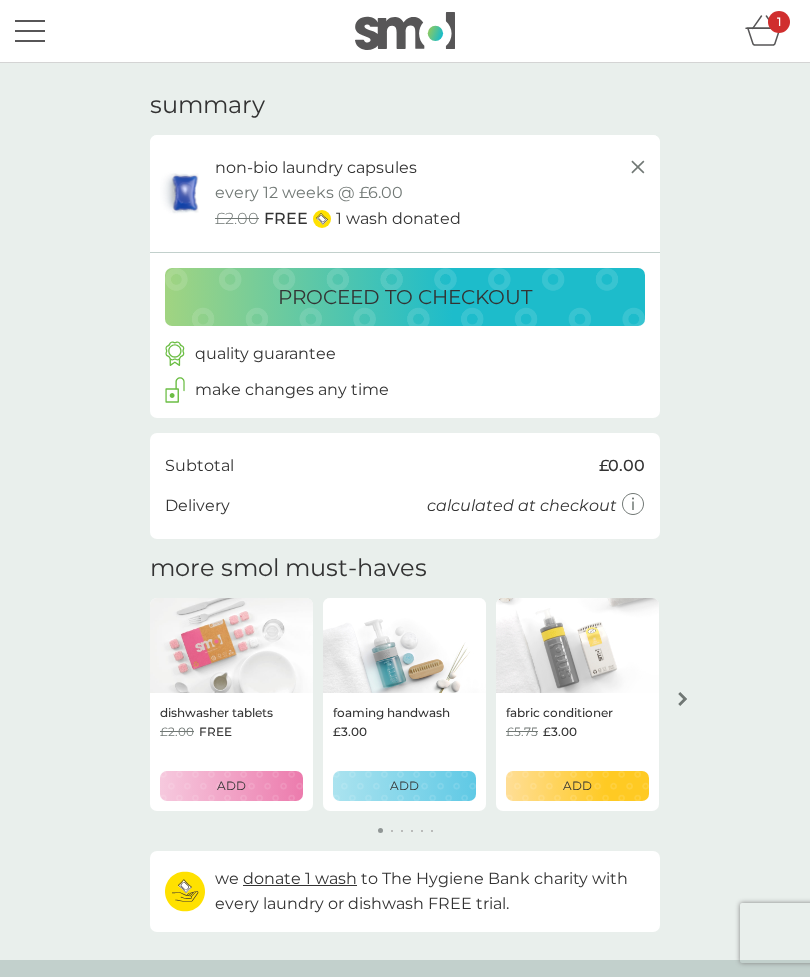 click on "1" at bounding box center (779, 22) 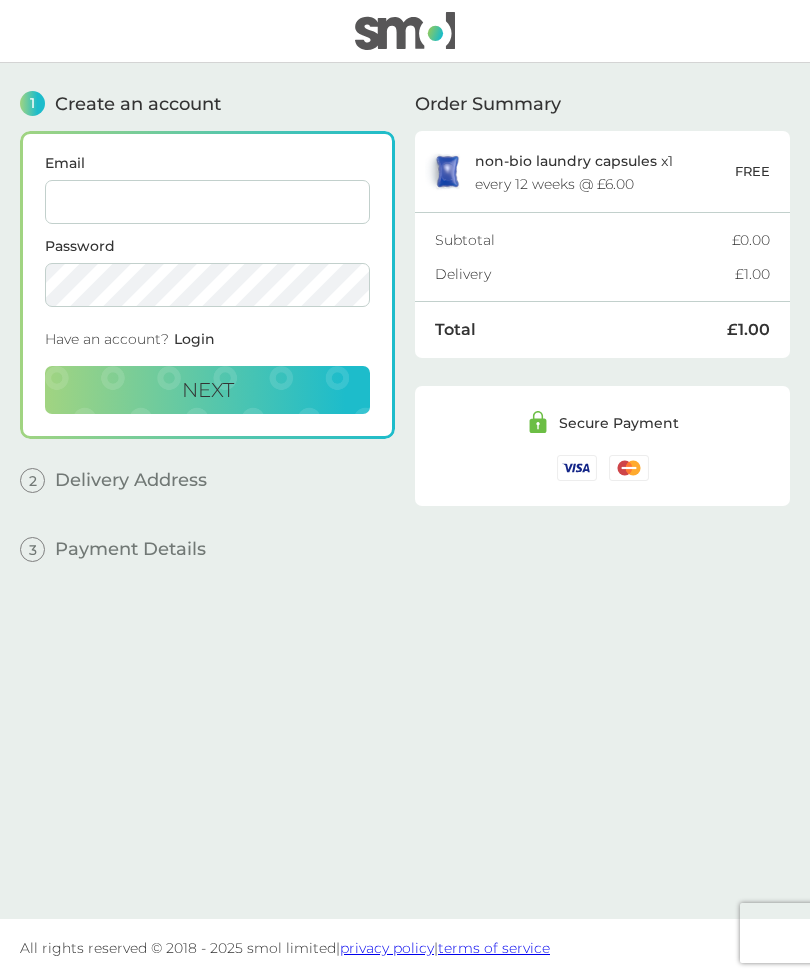 click on "Email" at bounding box center (207, 202) 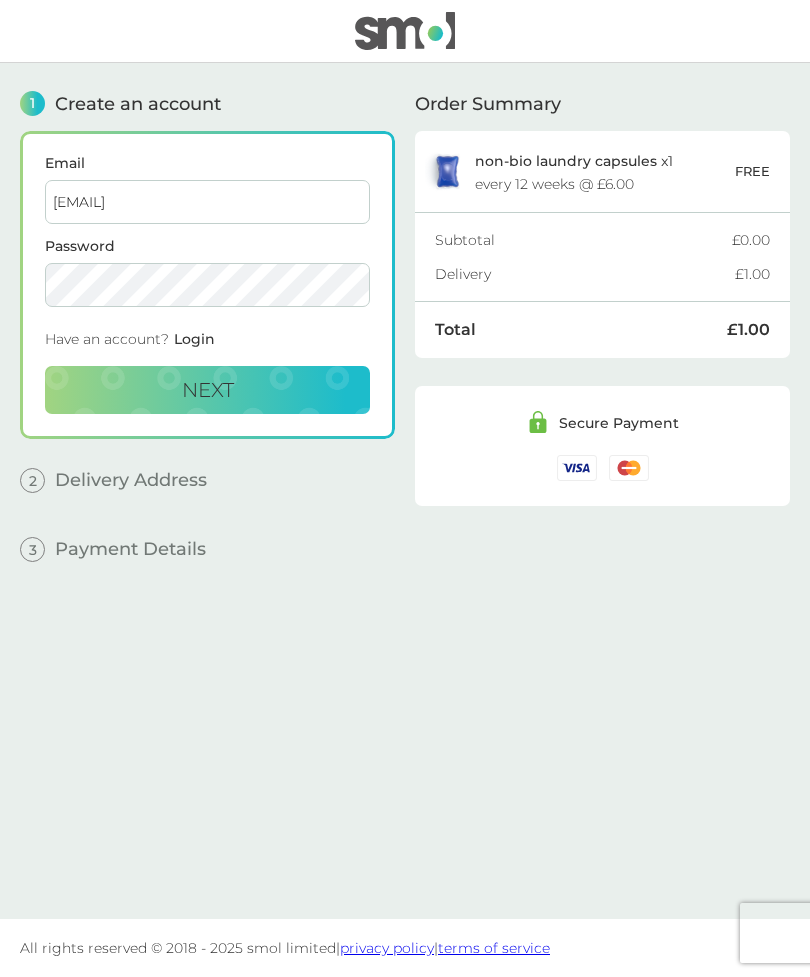 type on "[NAME]@[DOMAIN]" 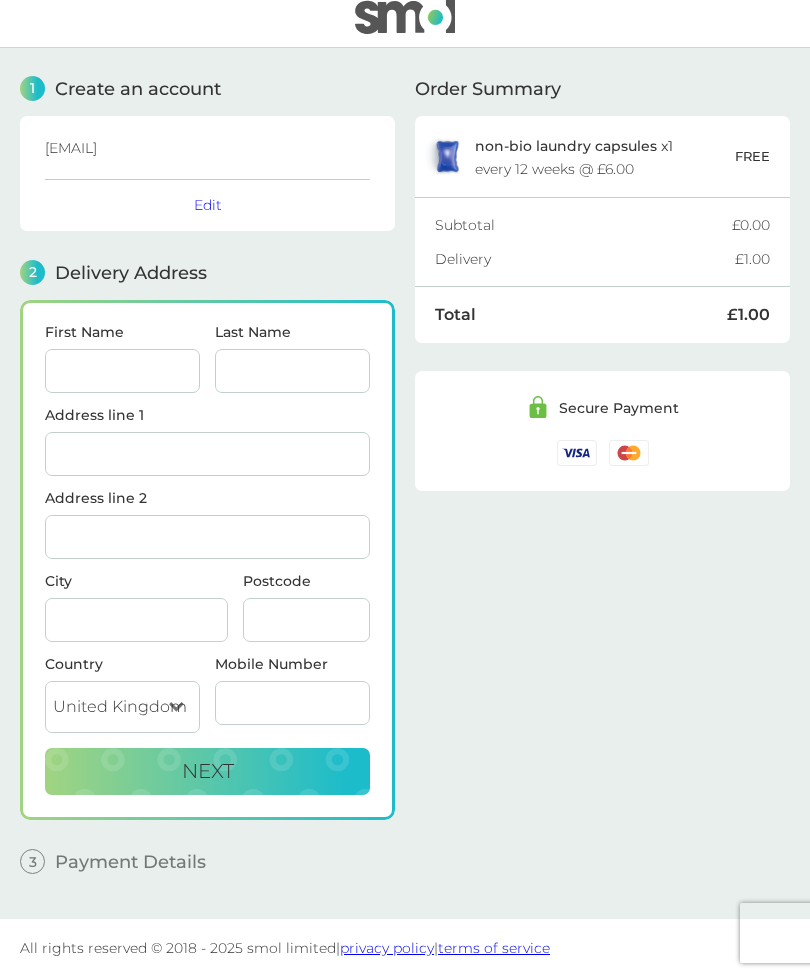 scroll, scrollTop: 63, scrollLeft: 0, axis: vertical 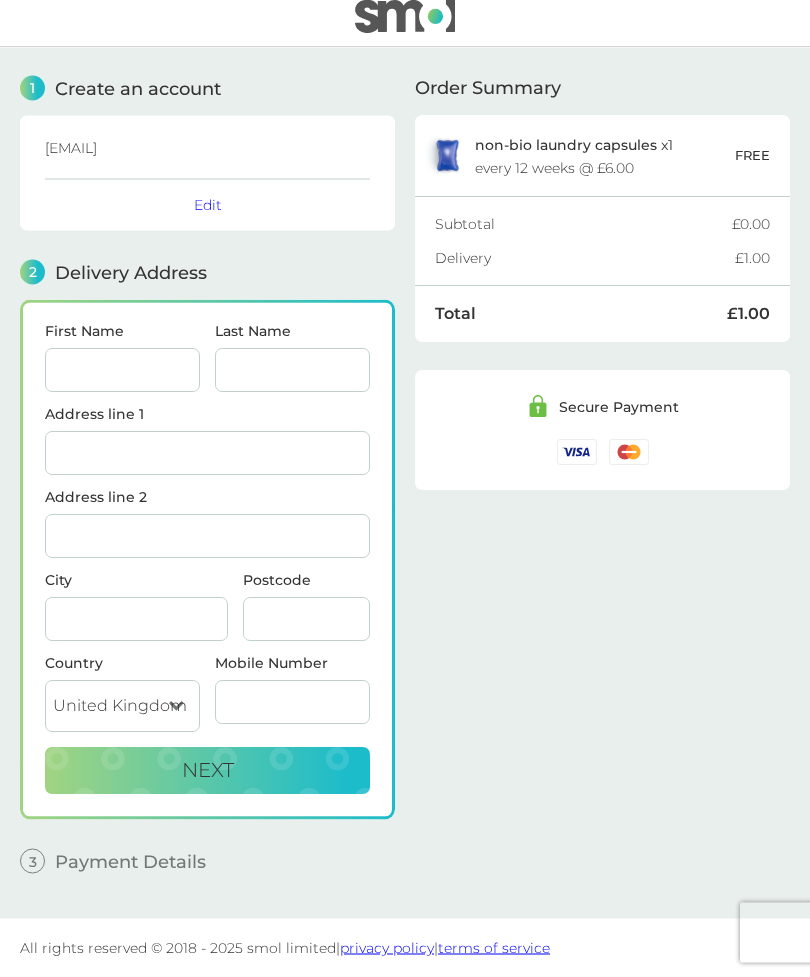 click on "First Name" at bounding box center (122, 371) 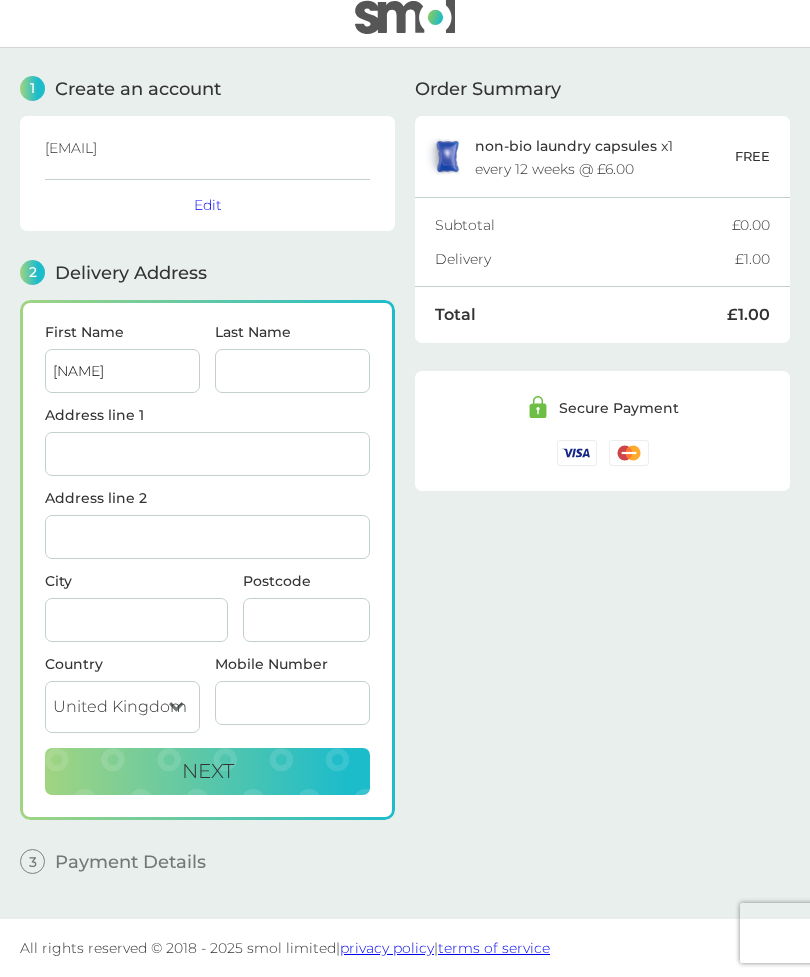 type on "[FIRST]" 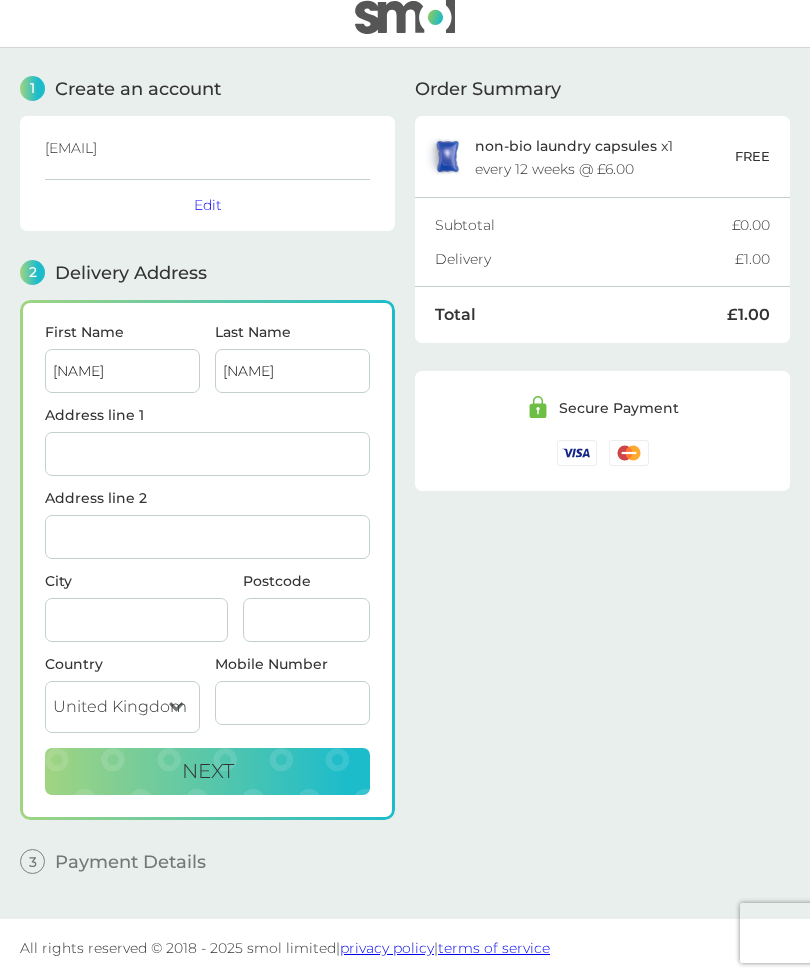 type on "Jobes" 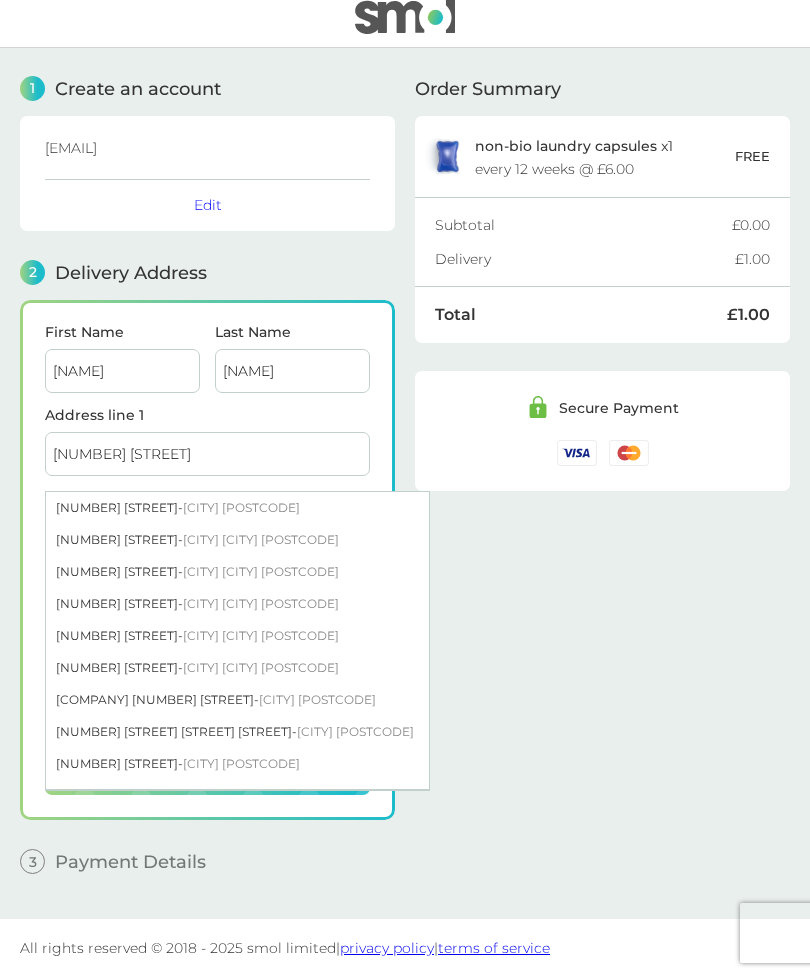 click on "[CITY] [CITY] [POSTCODE]" at bounding box center [261, 603] 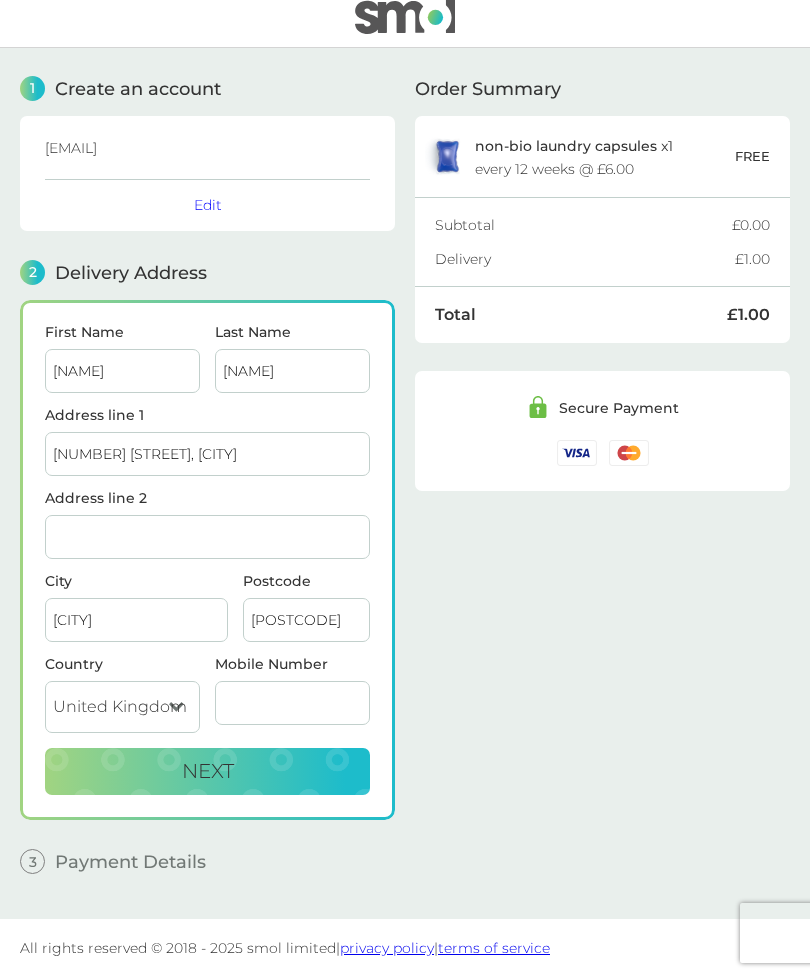 click on "Mobile Number" at bounding box center (292, 703) 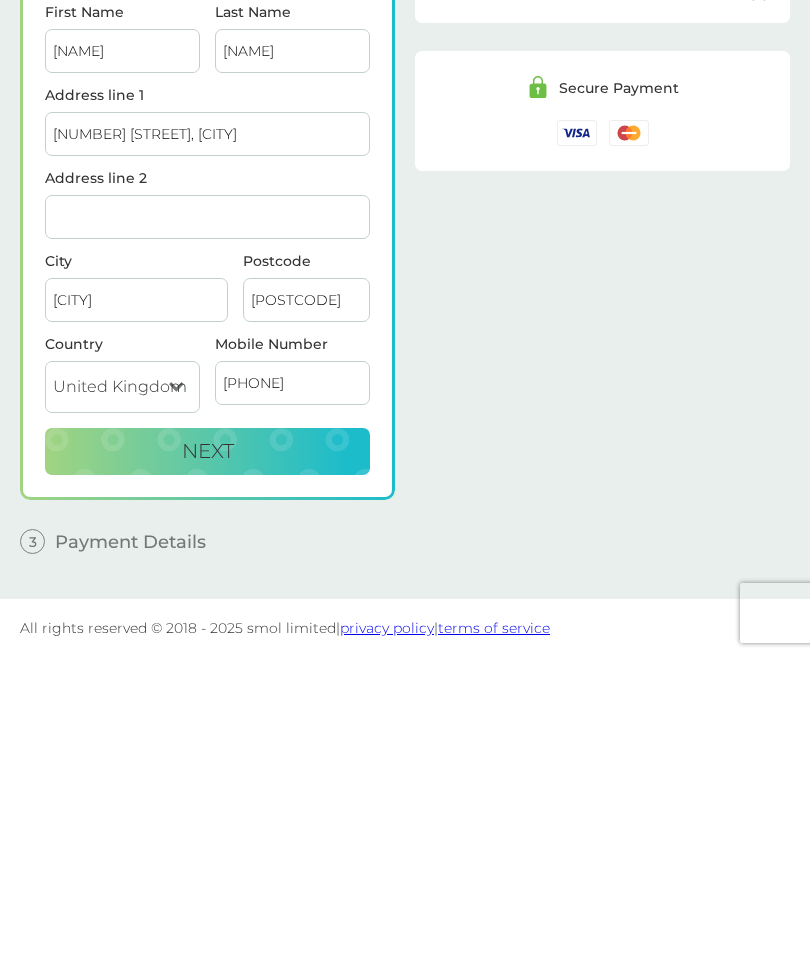 type on "[PHONE]" 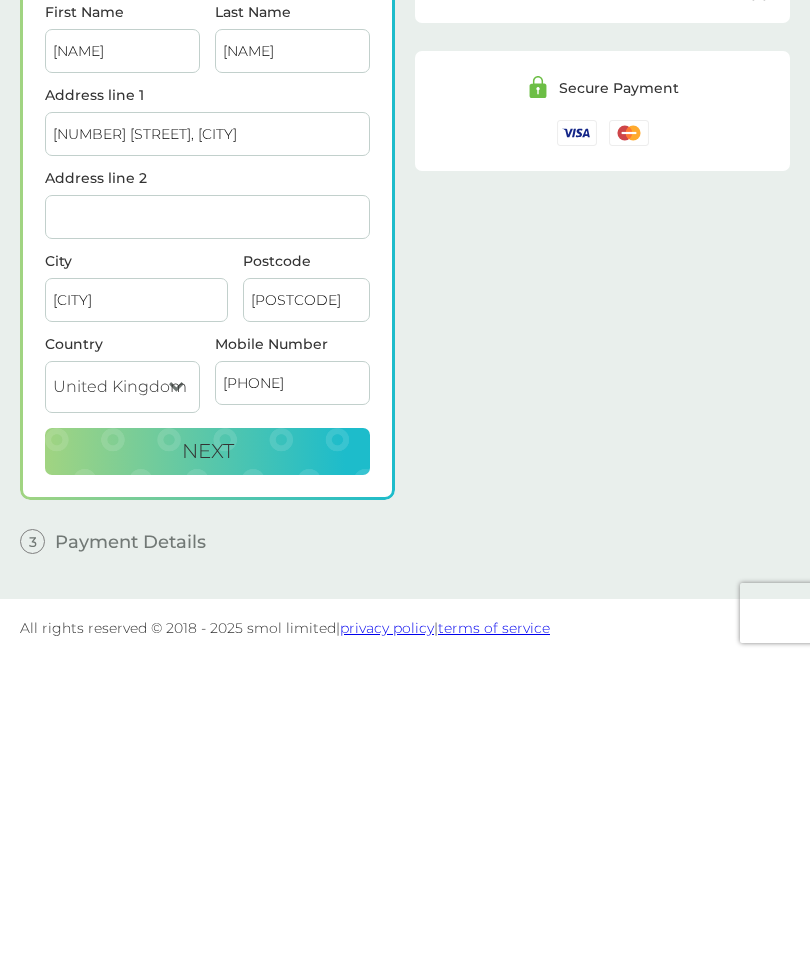 click on "Next" at bounding box center (207, 772) 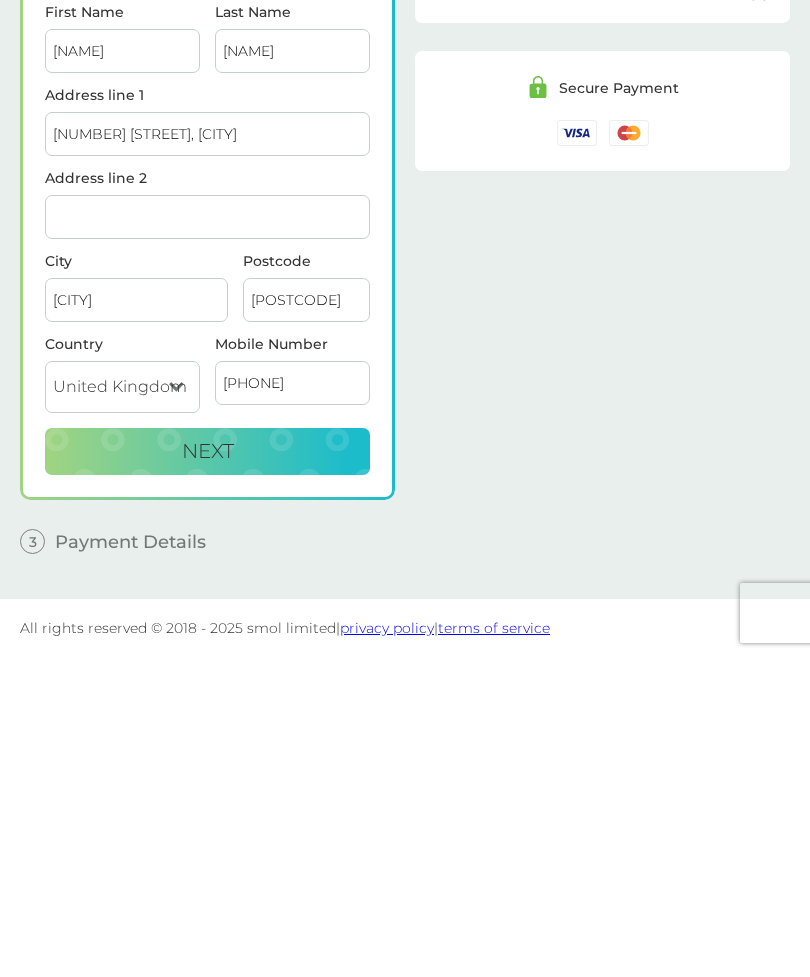 checkbox on "true" 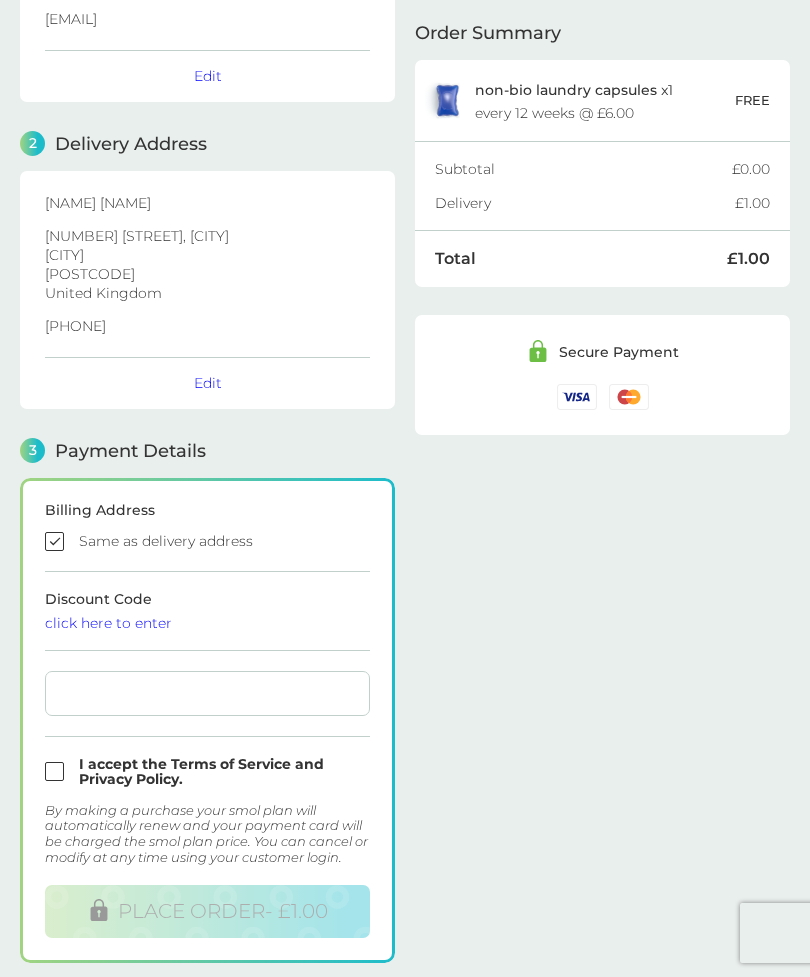 scroll, scrollTop: 139, scrollLeft: 0, axis: vertical 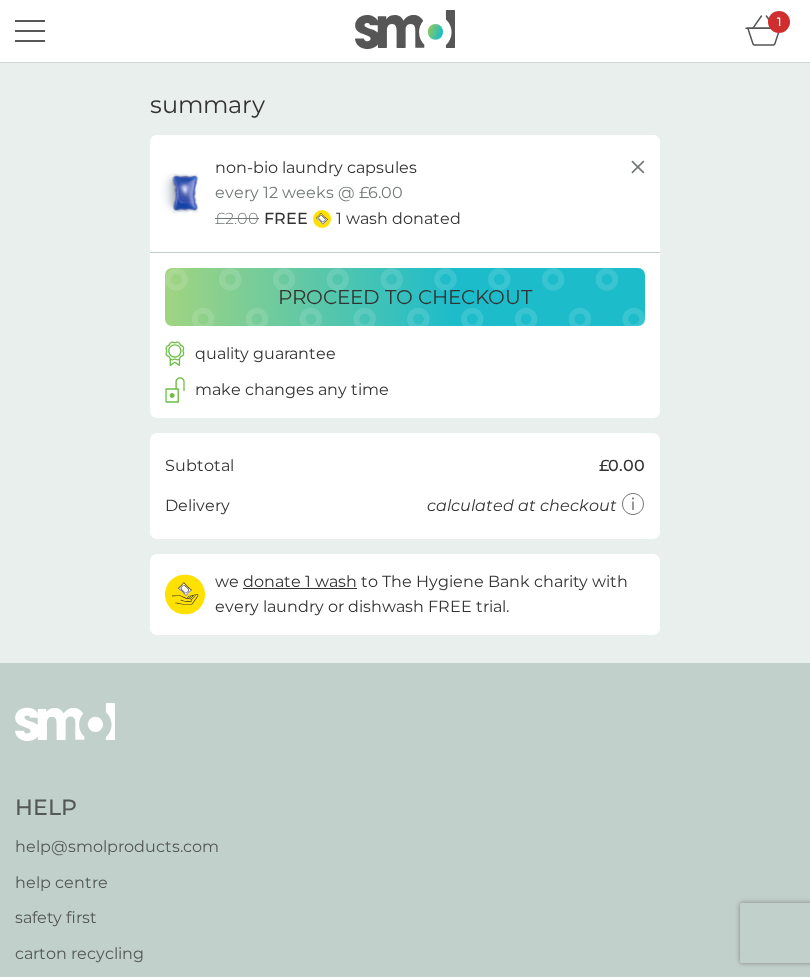 click on "proceed to checkout" at bounding box center [405, 297] 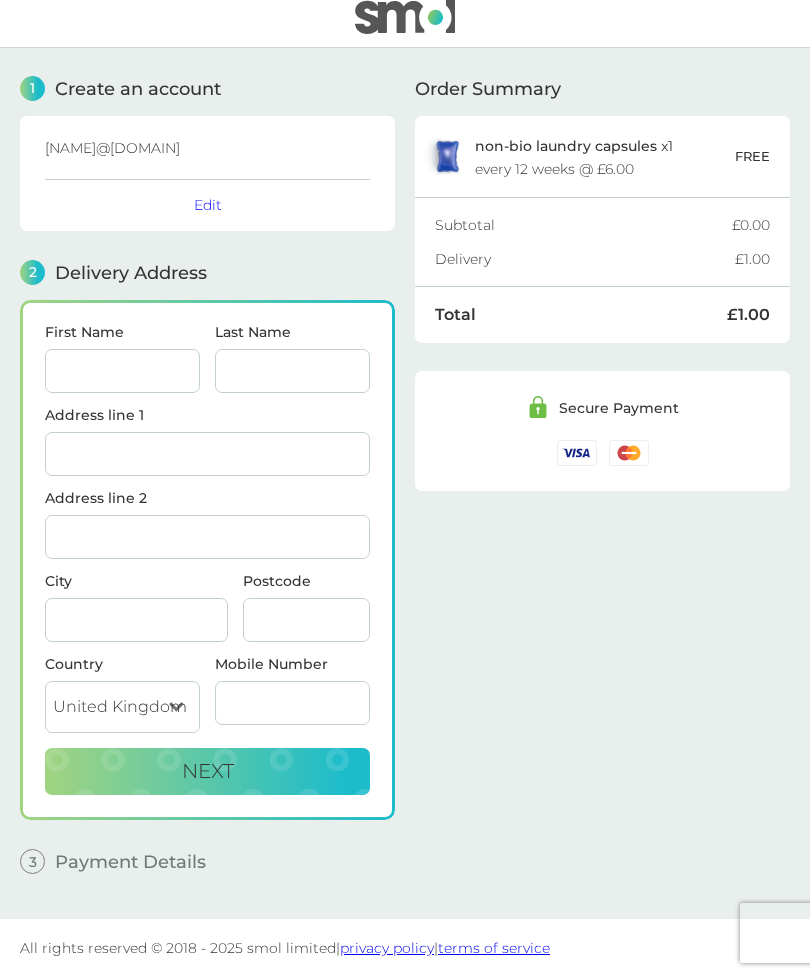 scroll, scrollTop: 64, scrollLeft: 0, axis: vertical 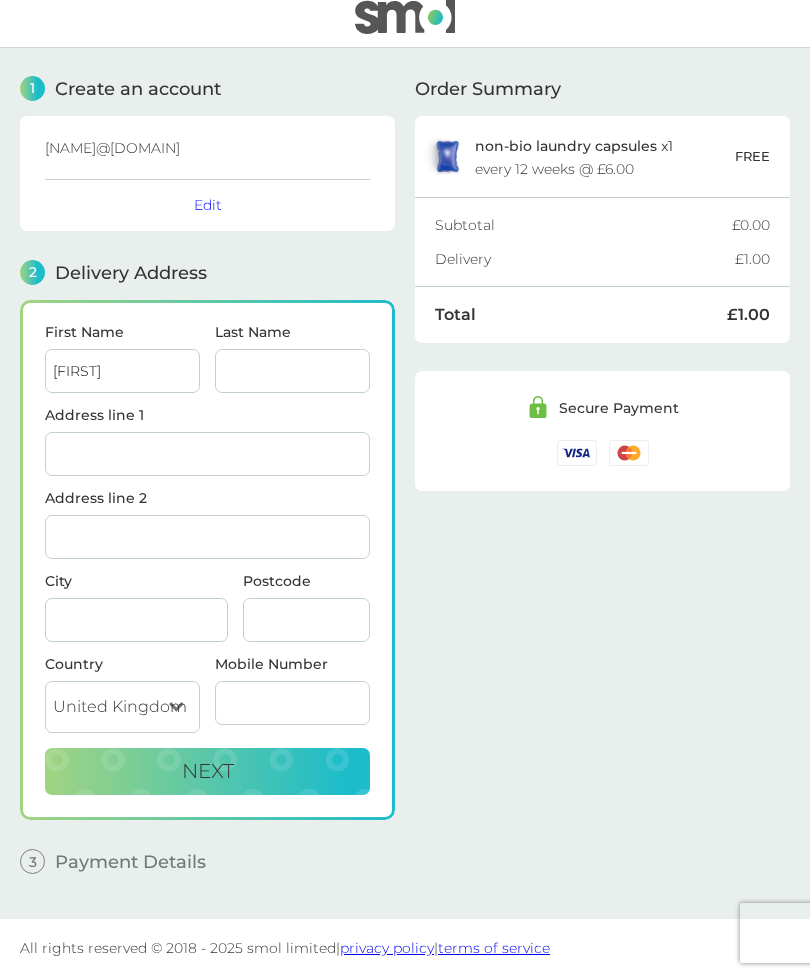 type on "[FIRST]" 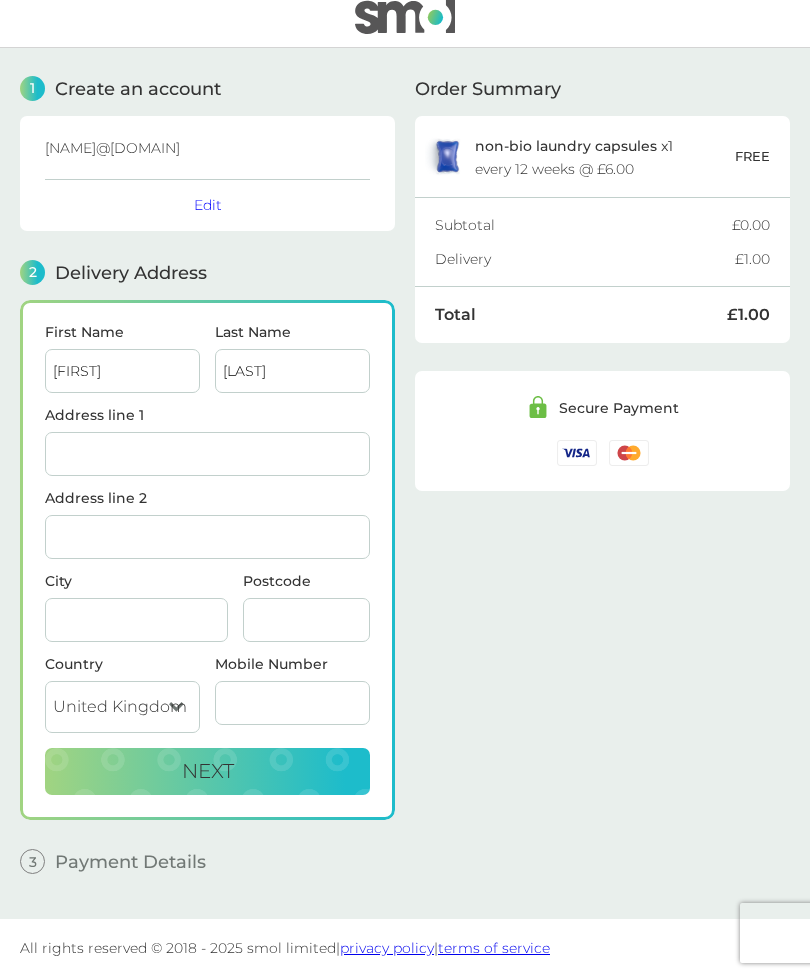 type on "[LAST]" 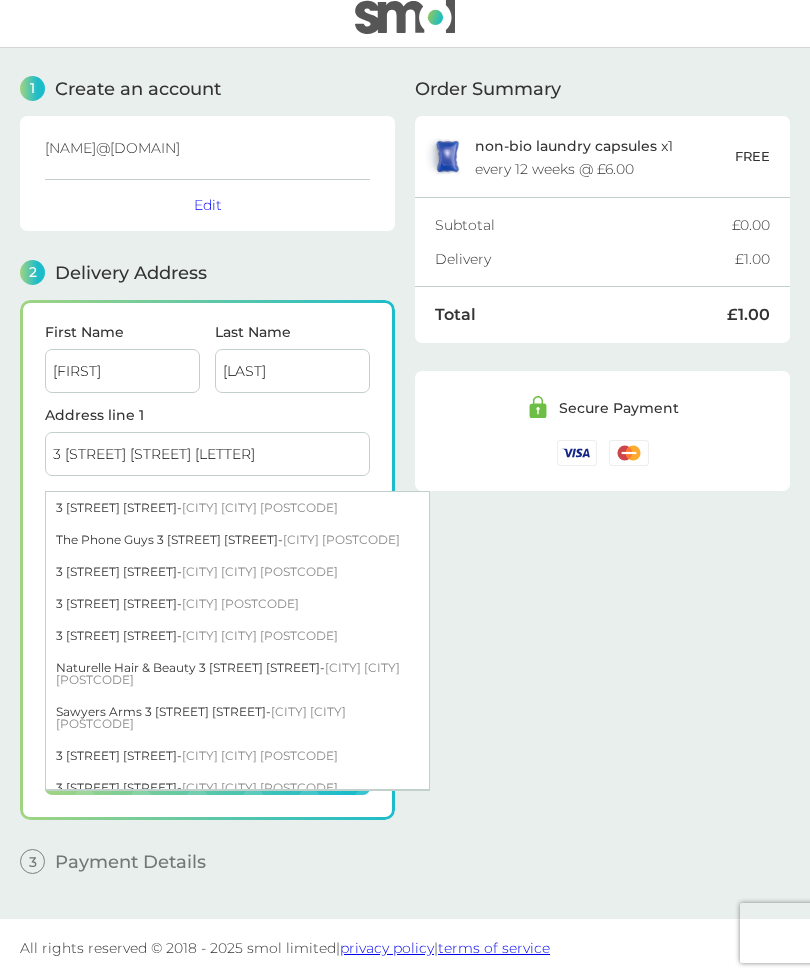 click on "[CITY] [CITY] [POSTCODE]" at bounding box center [260, 507] 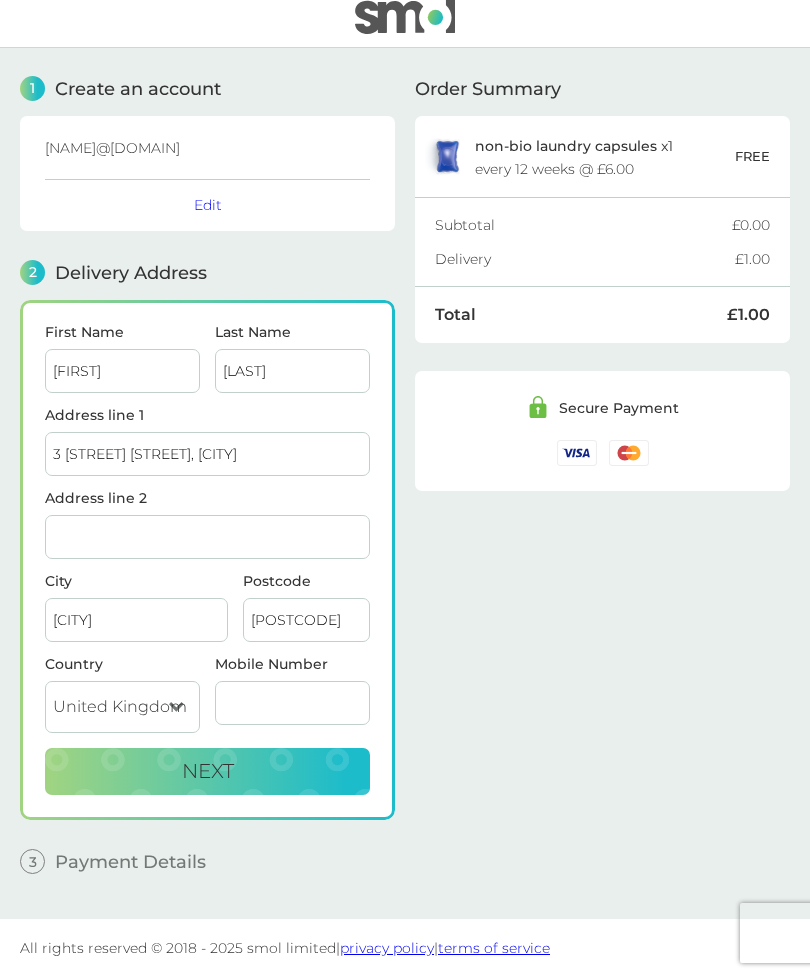 click on "Mobile Number" at bounding box center (292, 703) 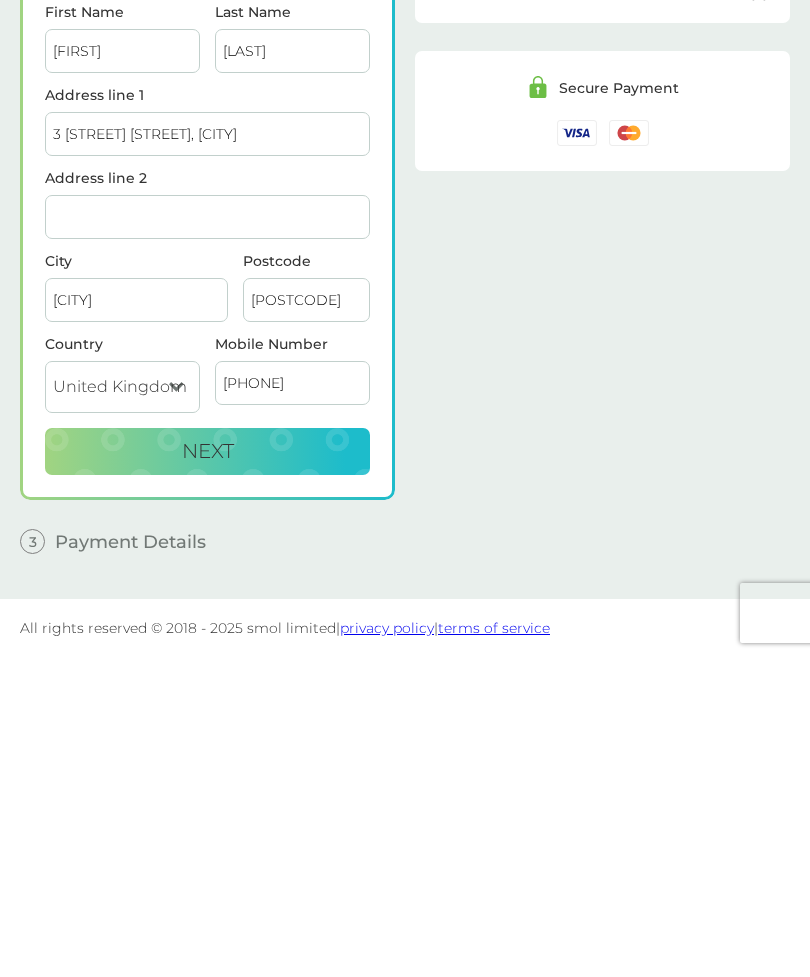 type on "[PHONE]" 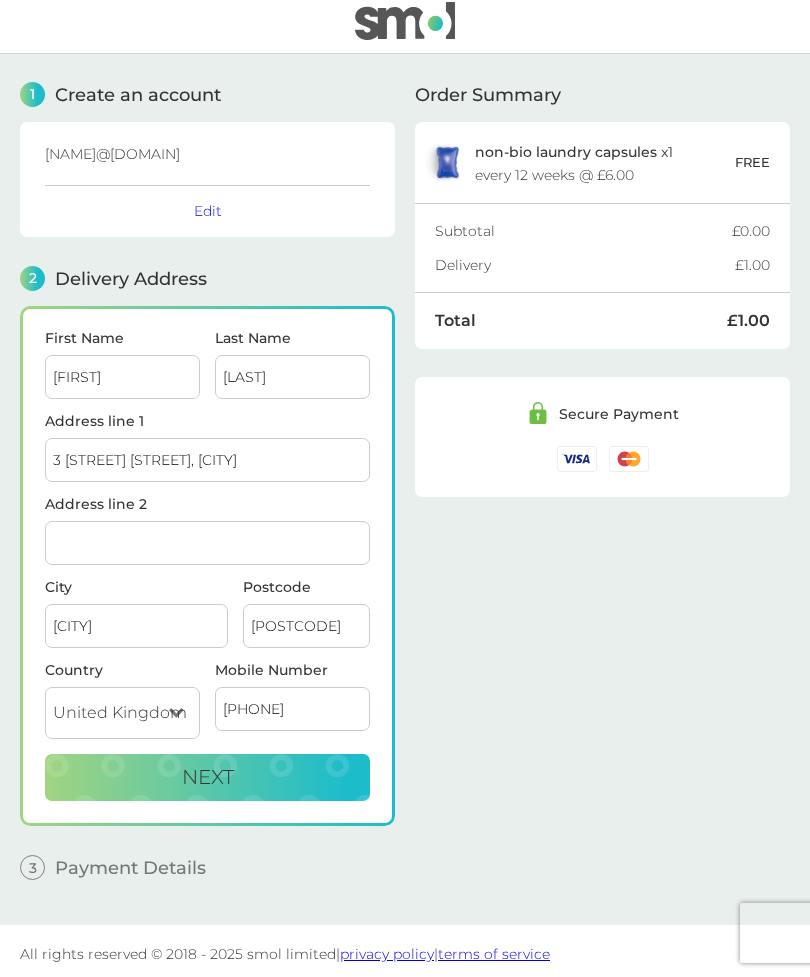 scroll, scrollTop: 8, scrollLeft: 0, axis: vertical 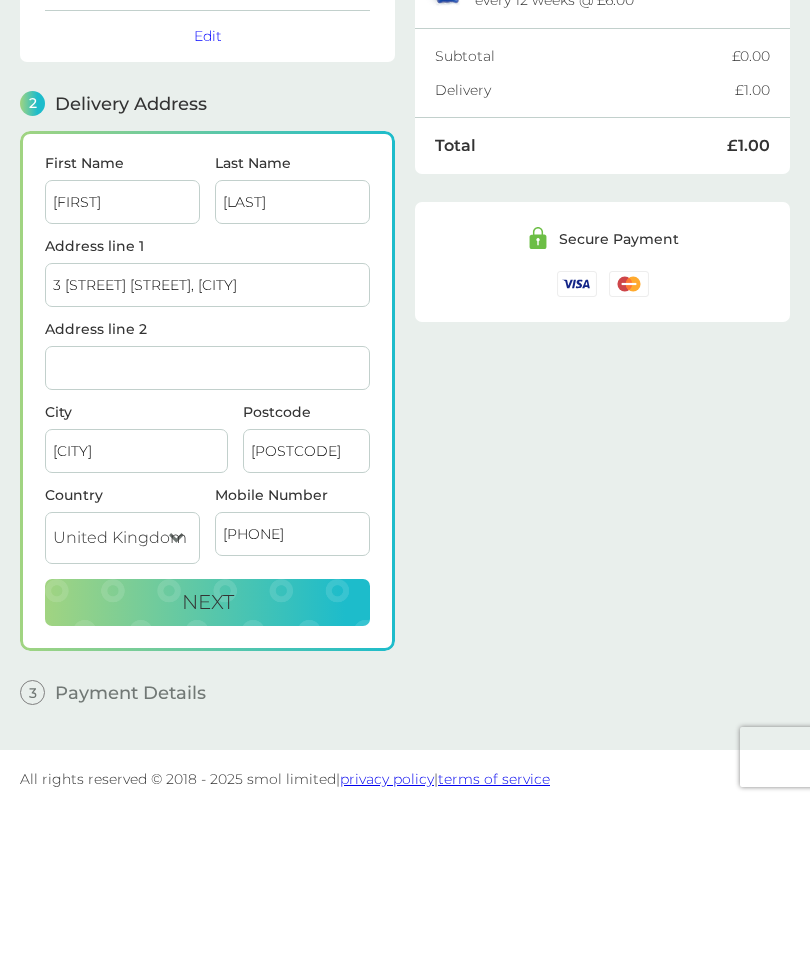 click on "Next" at bounding box center (207, 779) 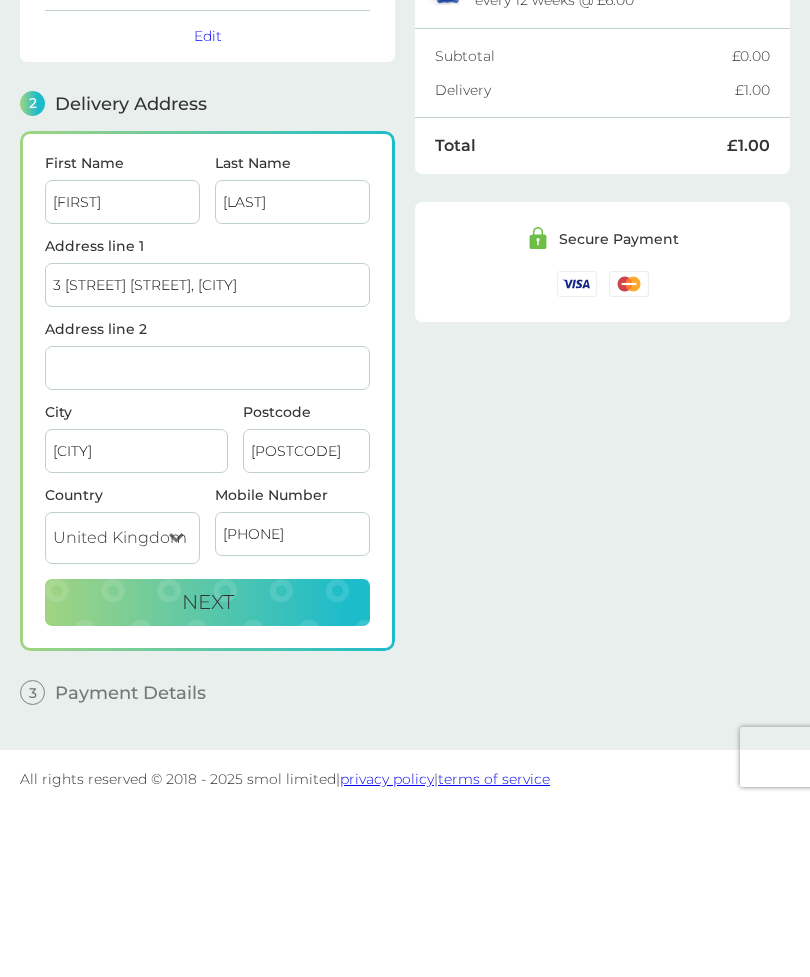 checkbox on "true" 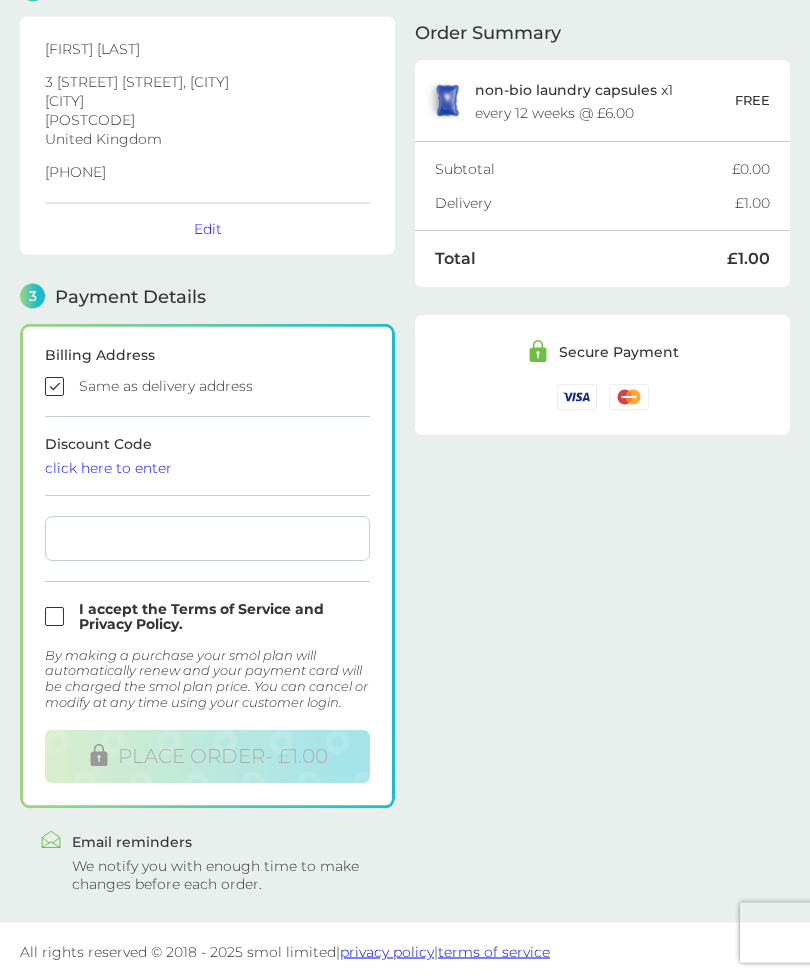 scroll, scrollTop: 299, scrollLeft: 0, axis: vertical 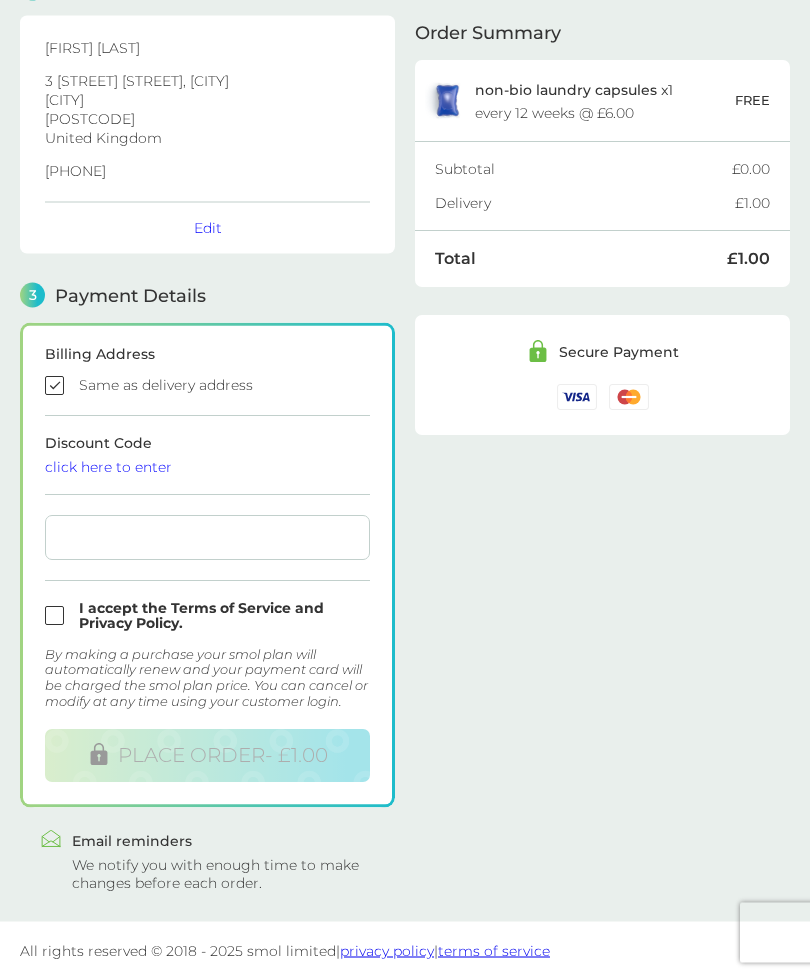 click at bounding box center [207, 617] 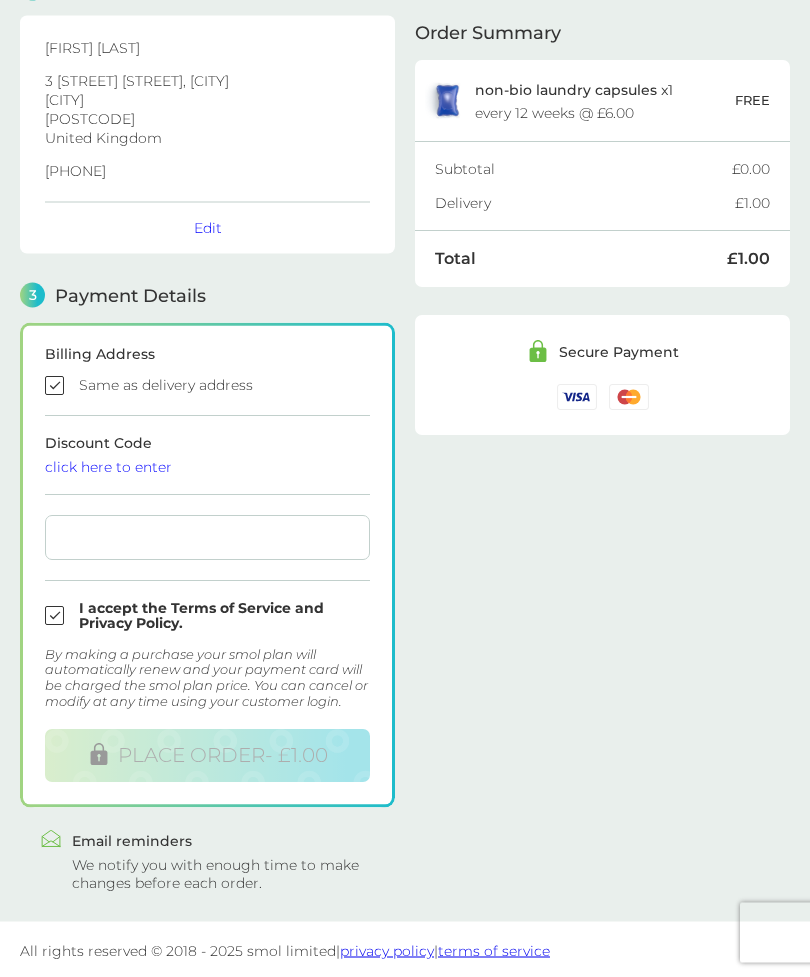 scroll, scrollTop: 300, scrollLeft: 0, axis: vertical 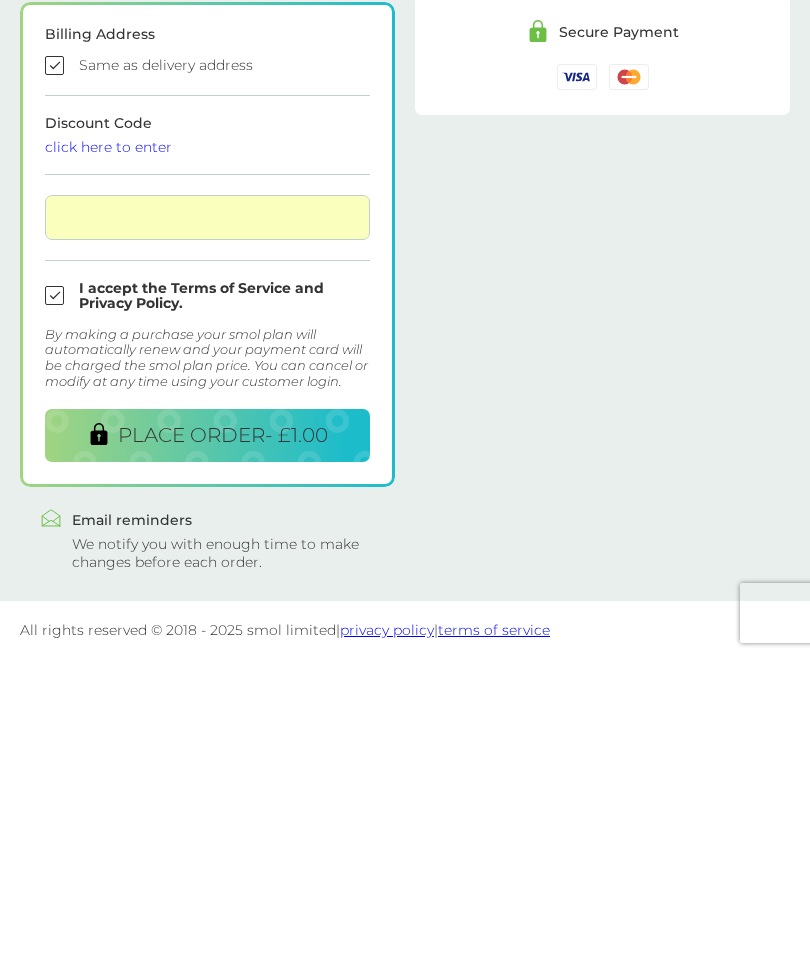 click on "PLACE ORDER  -   £1.00" at bounding box center (223, 755) 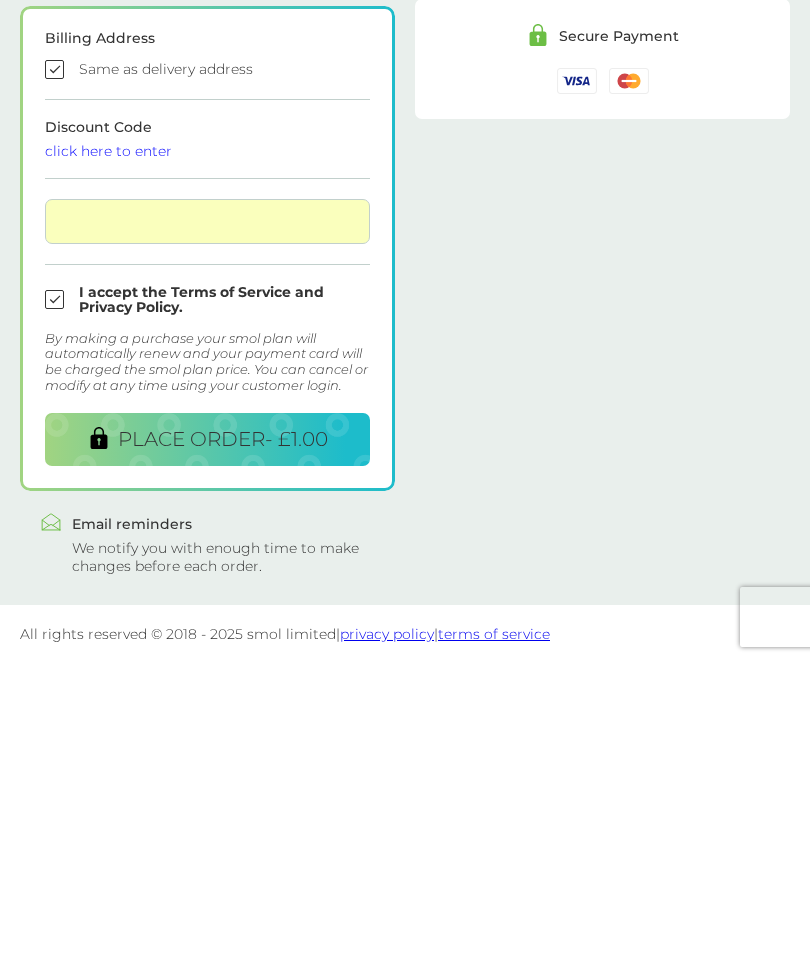 scroll, scrollTop: 296, scrollLeft: 0, axis: vertical 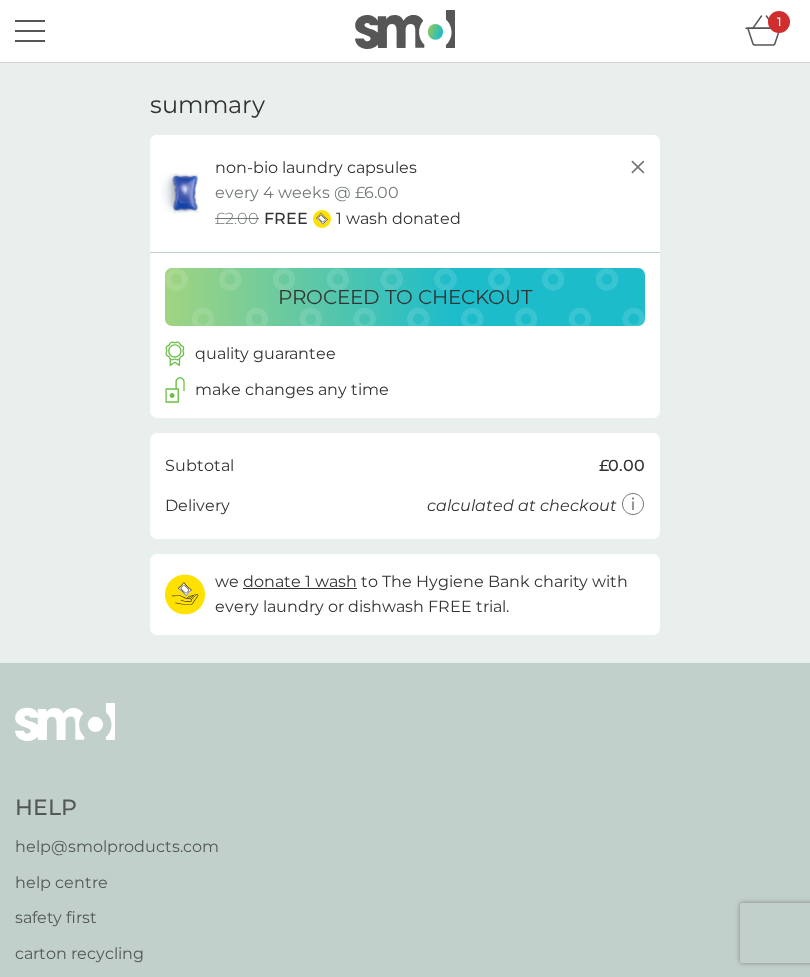 click on "proceed to checkout" at bounding box center (405, 297) 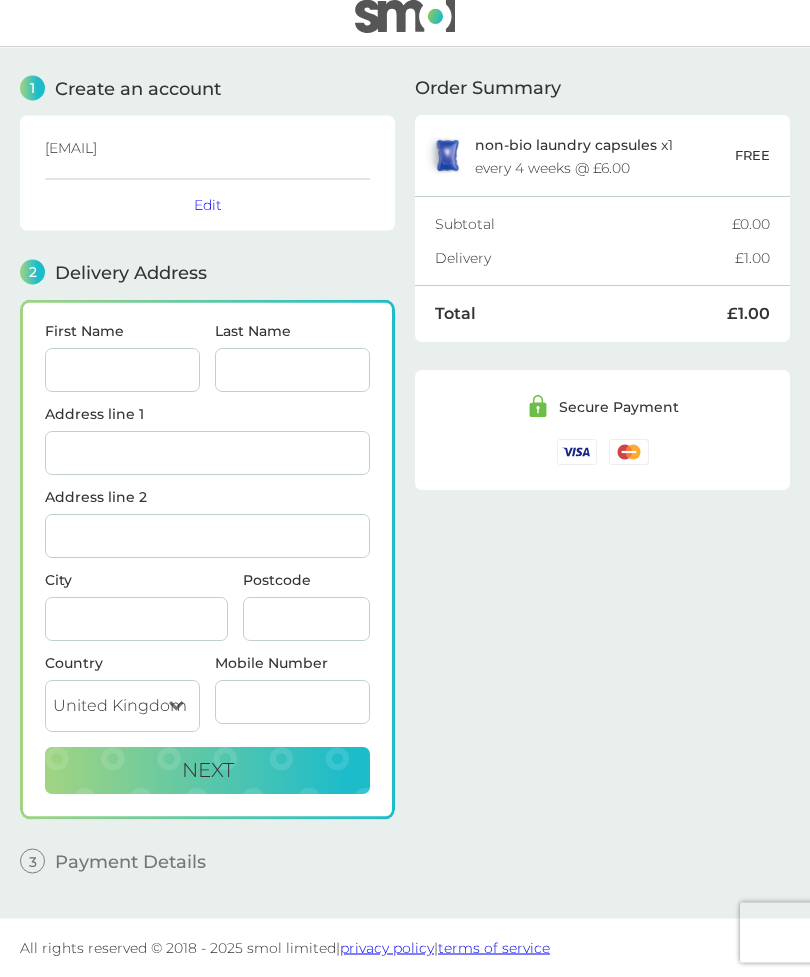scroll, scrollTop: 64, scrollLeft: 0, axis: vertical 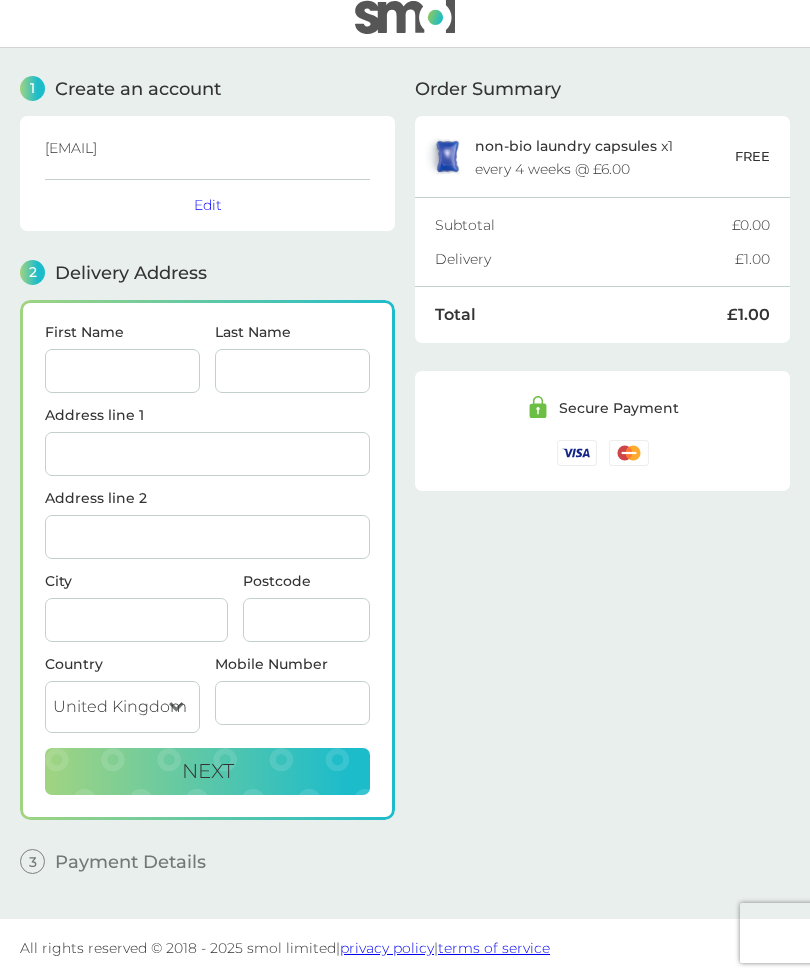 click on "First Name" at bounding box center (122, 371) 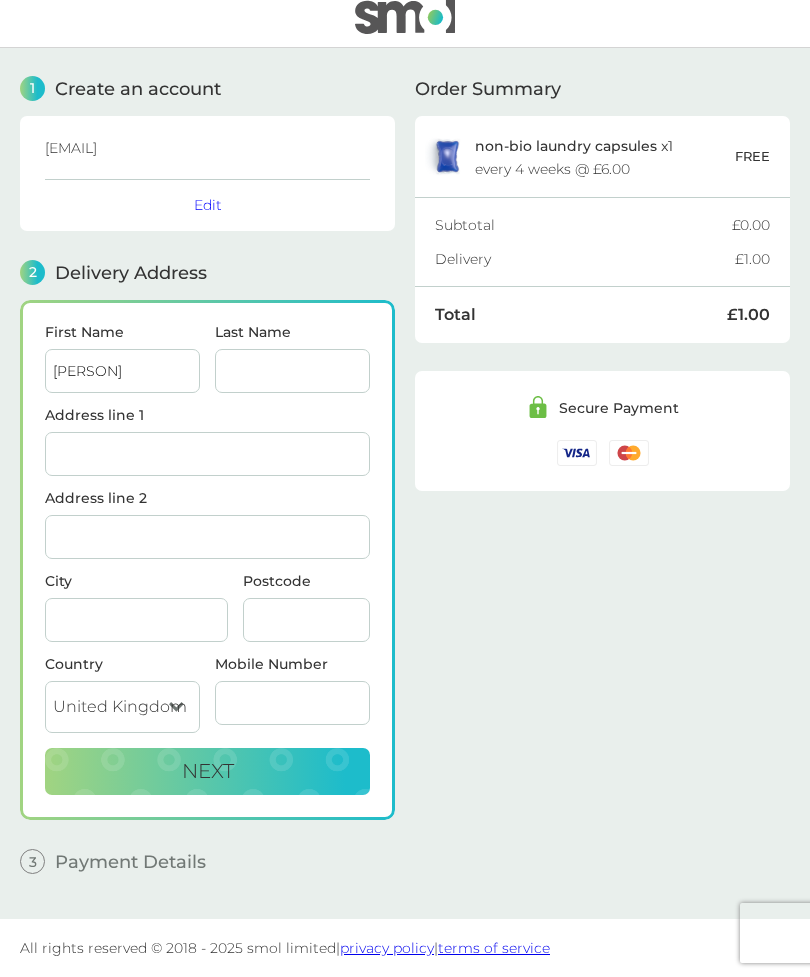 type on "[NAME]" 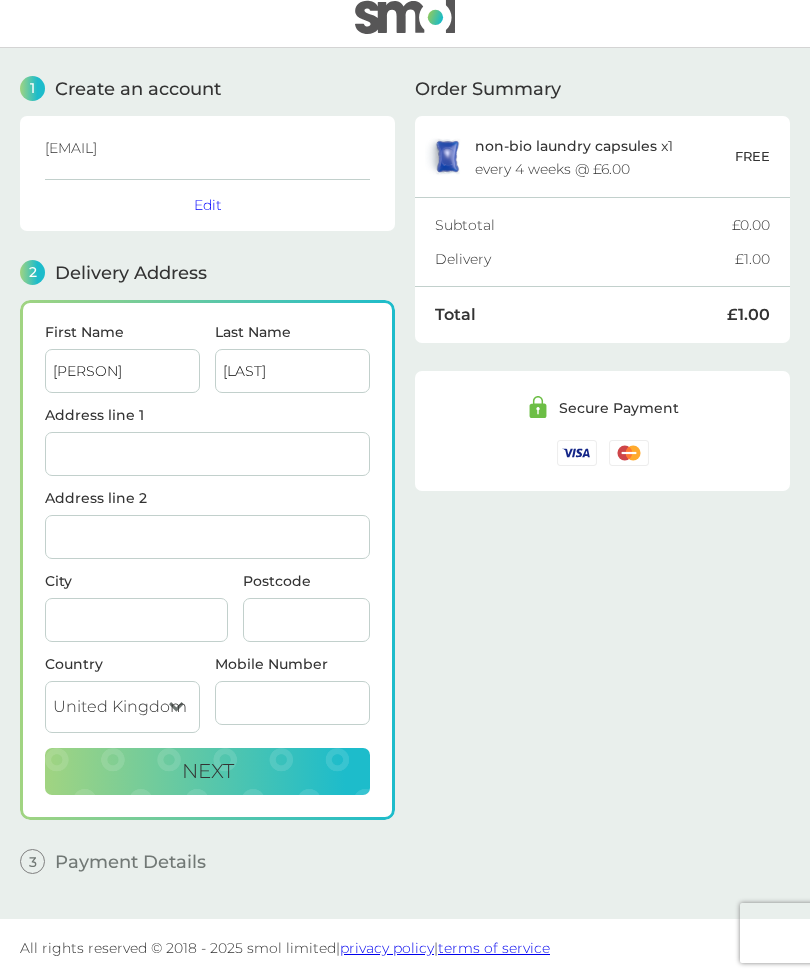 type on "[LAST]" 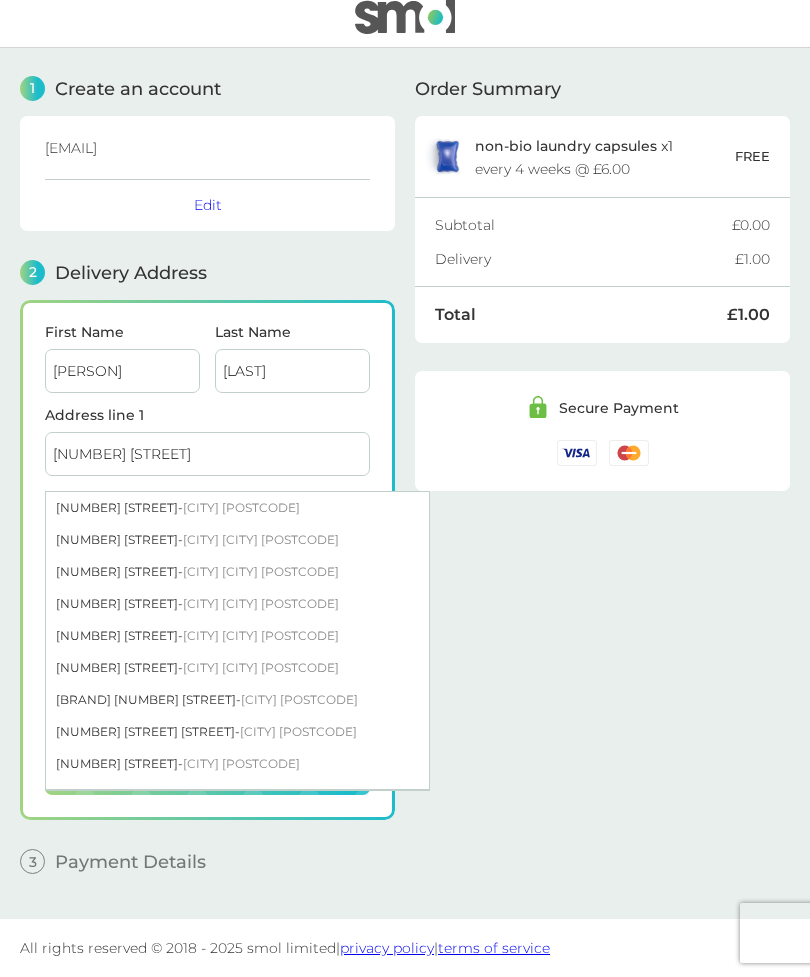 click on "[CITY] [CITY] [POSTCODE]" at bounding box center [261, 603] 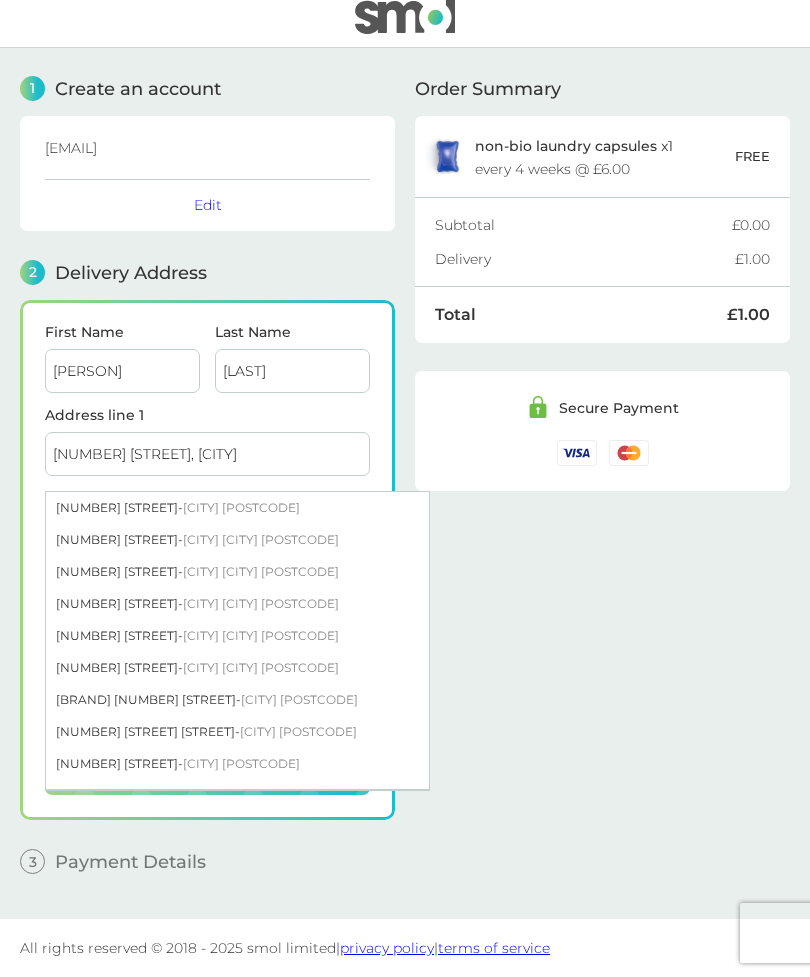 type on "[CITY]" 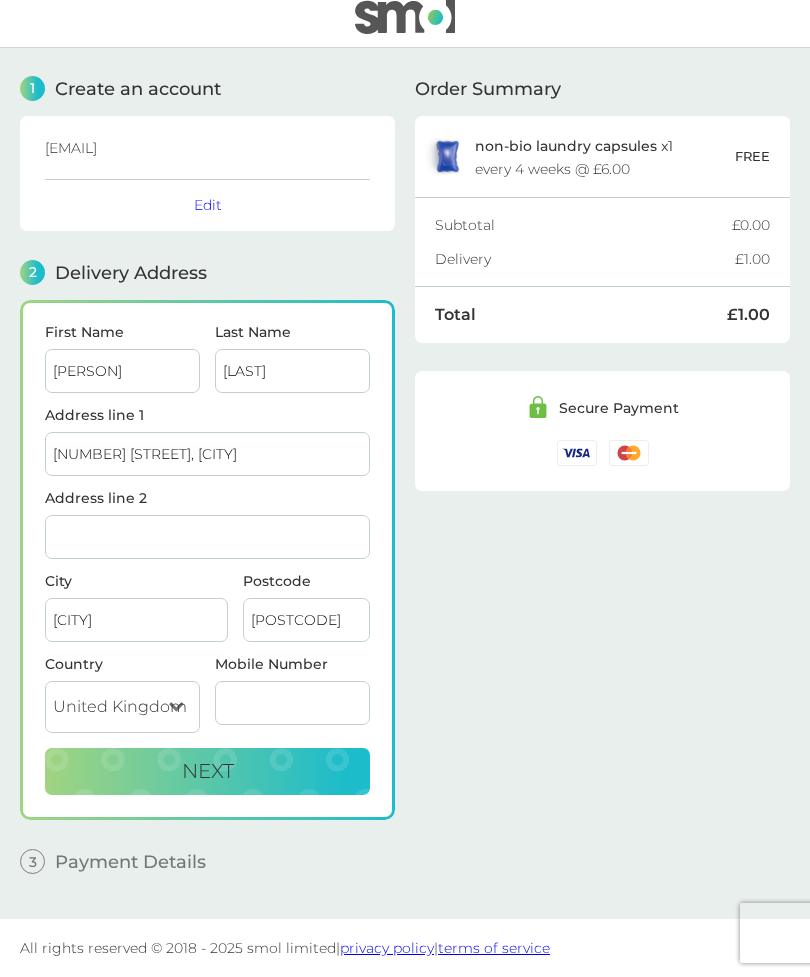 click on "Next" at bounding box center (207, 772) 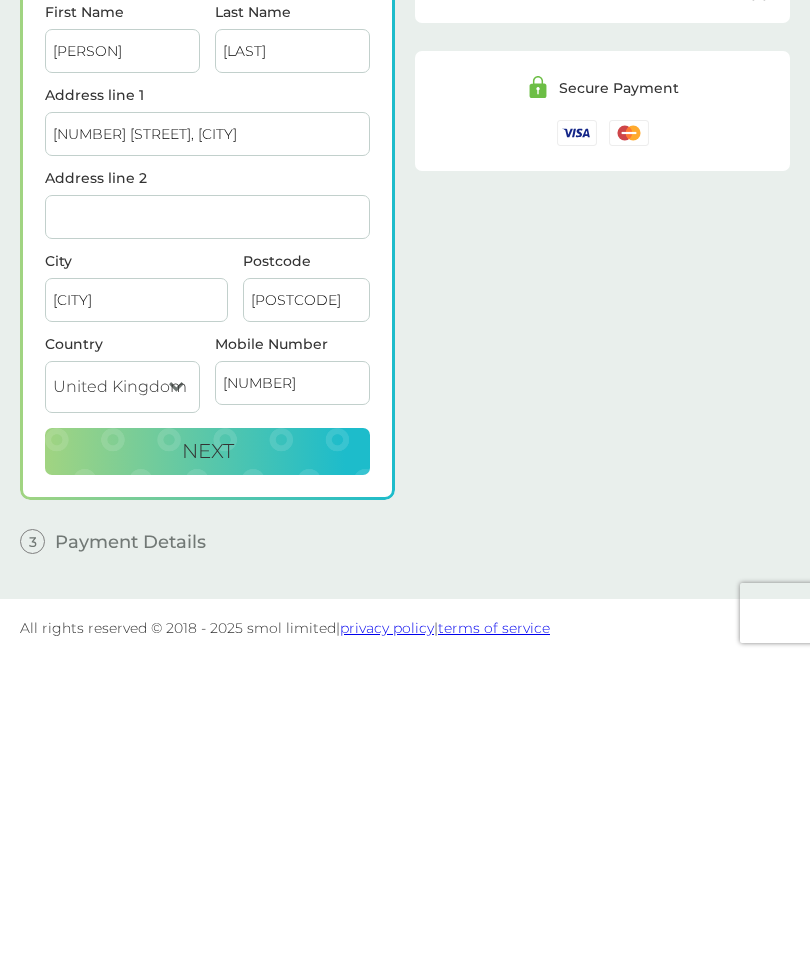 type on "98966523954" 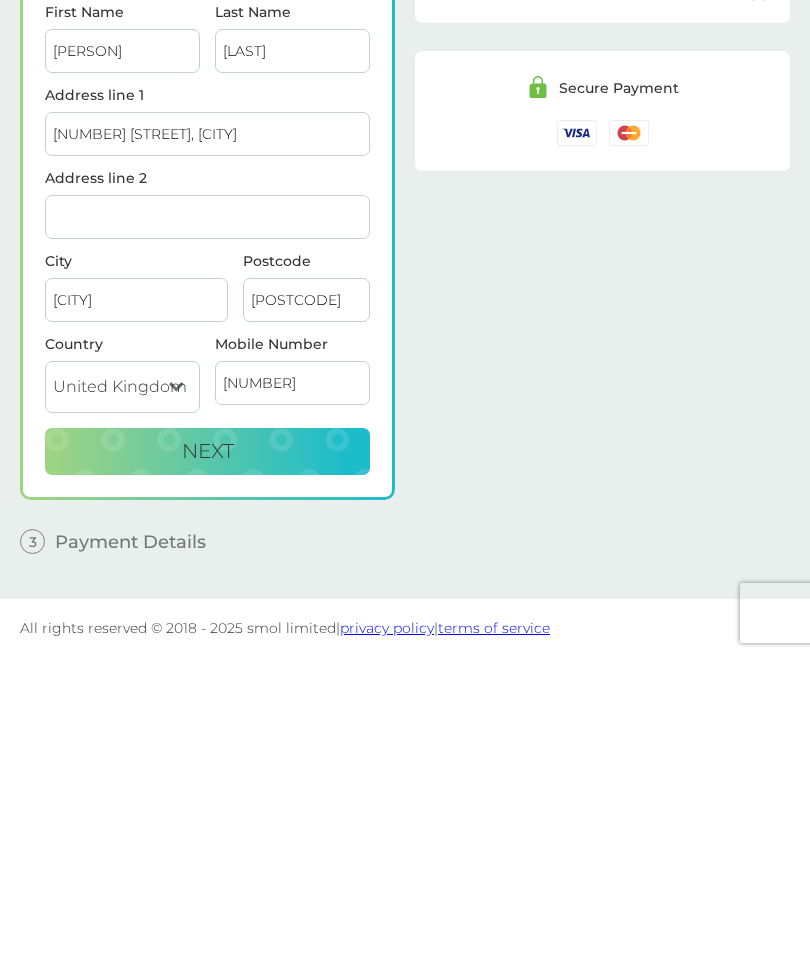 click on "Next" at bounding box center (208, 771) 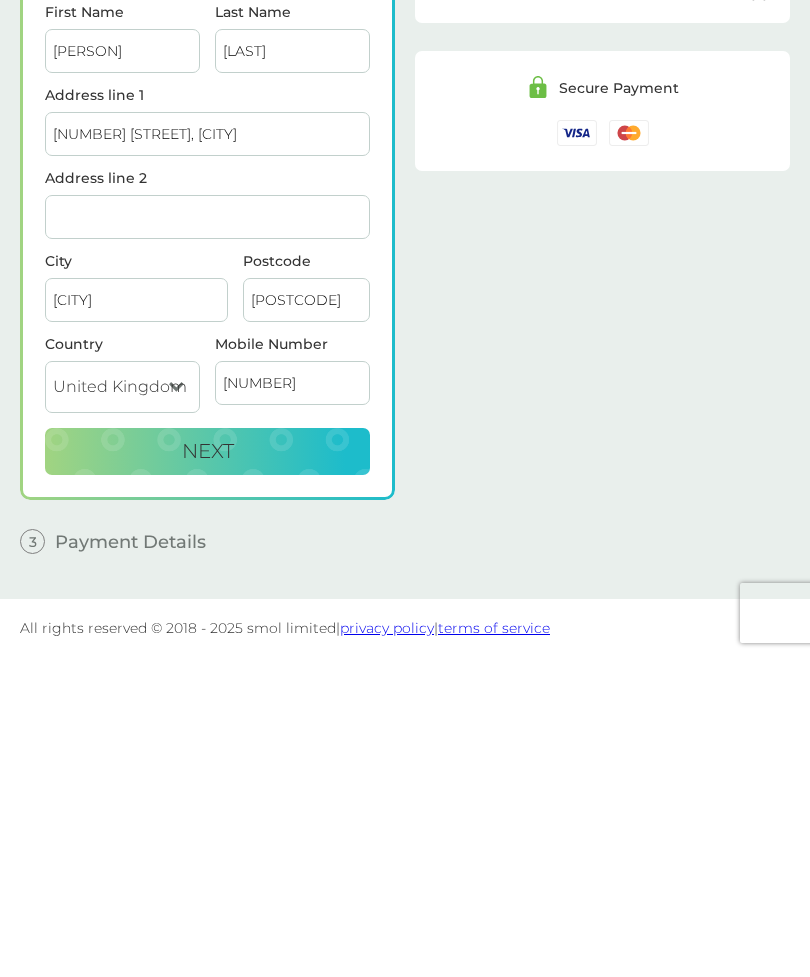 checkbox on "true" 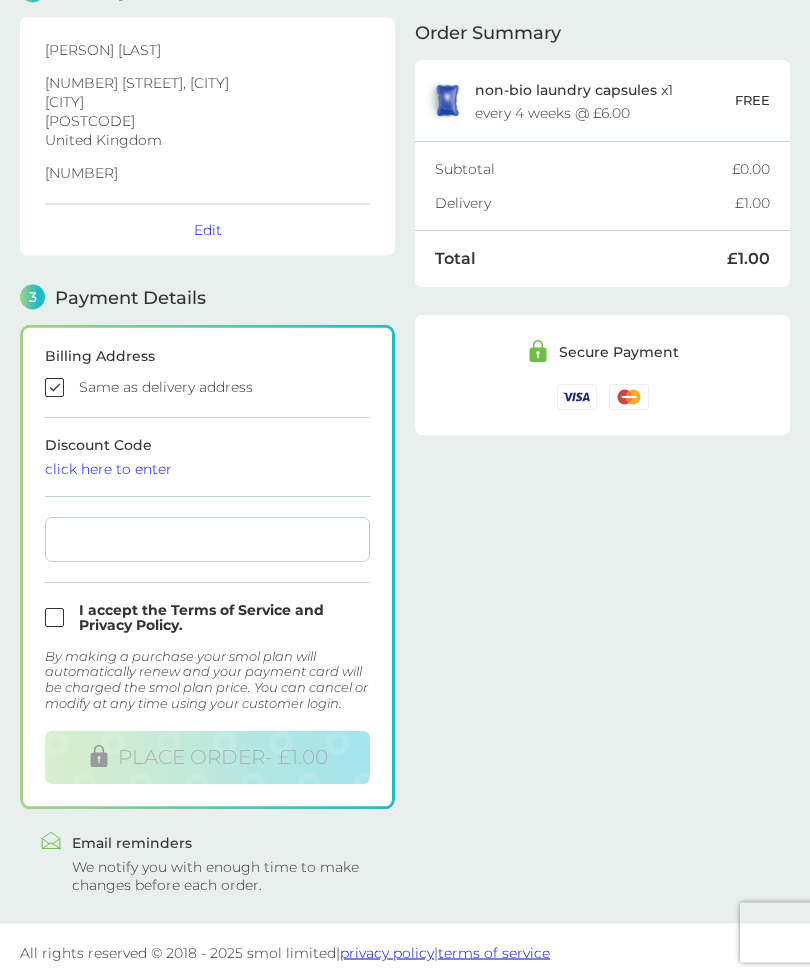 scroll, scrollTop: 298, scrollLeft: 0, axis: vertical 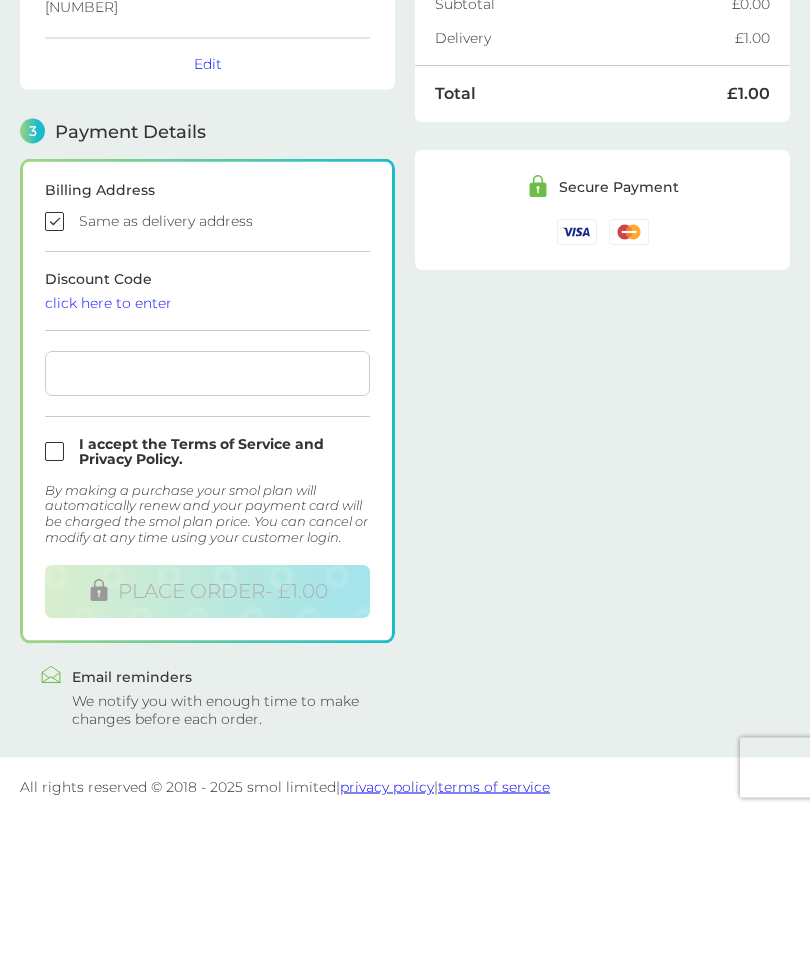 click at bounding box center [207, 618] 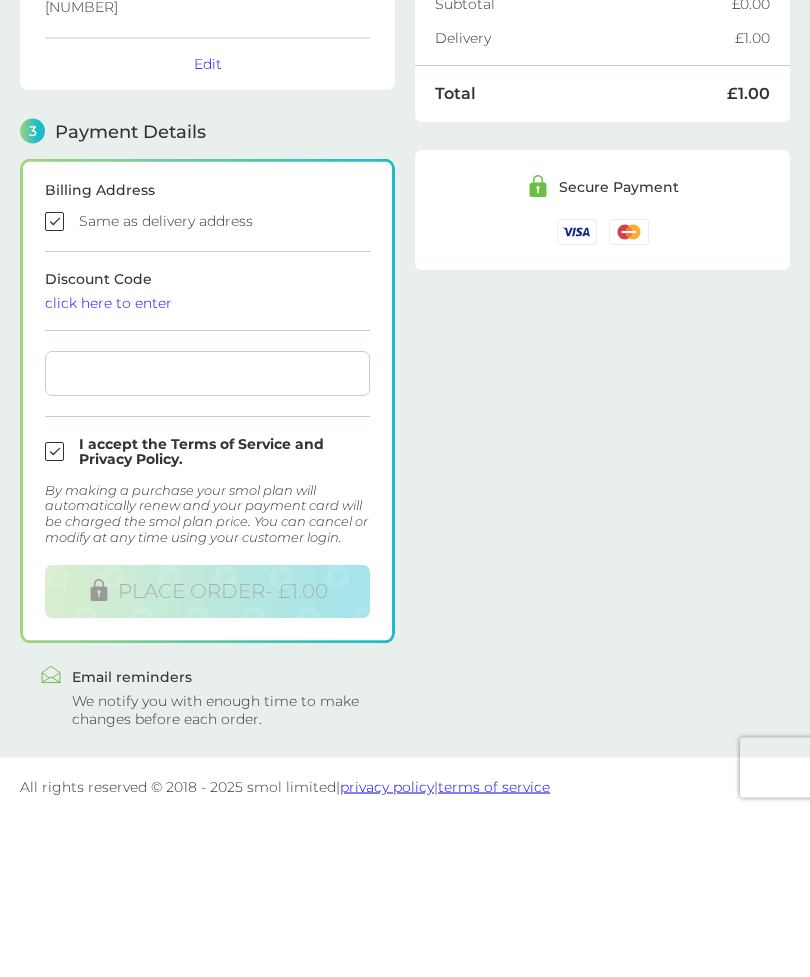 scroll, scrollTop: 300, scrollLeft: 0, axis: vertical 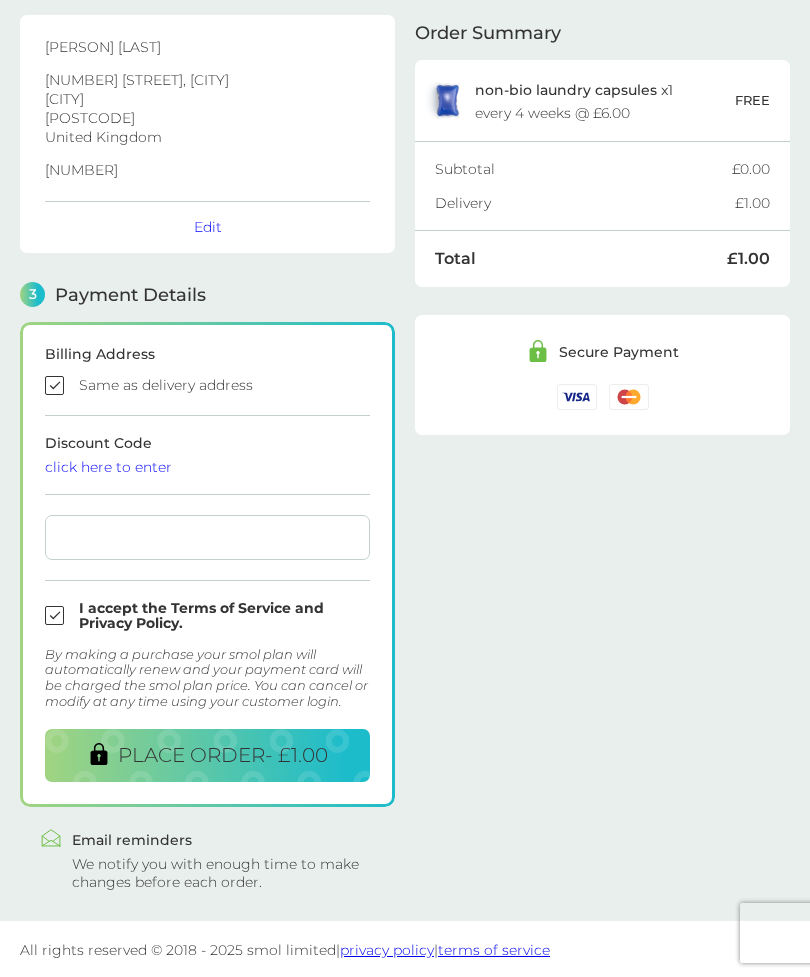 click on "PLACE ORDER  -   £1.00" at bounding box center (223, 755) 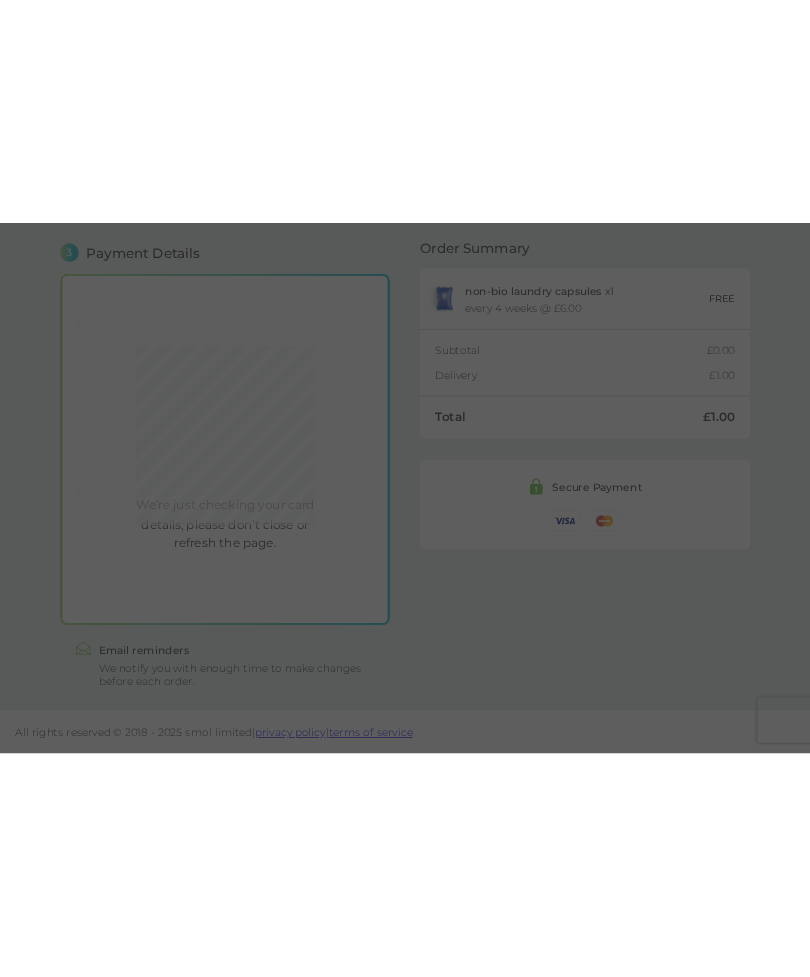 scroll, scrollTop: 296, scrollLeft: 0, axis: vertical 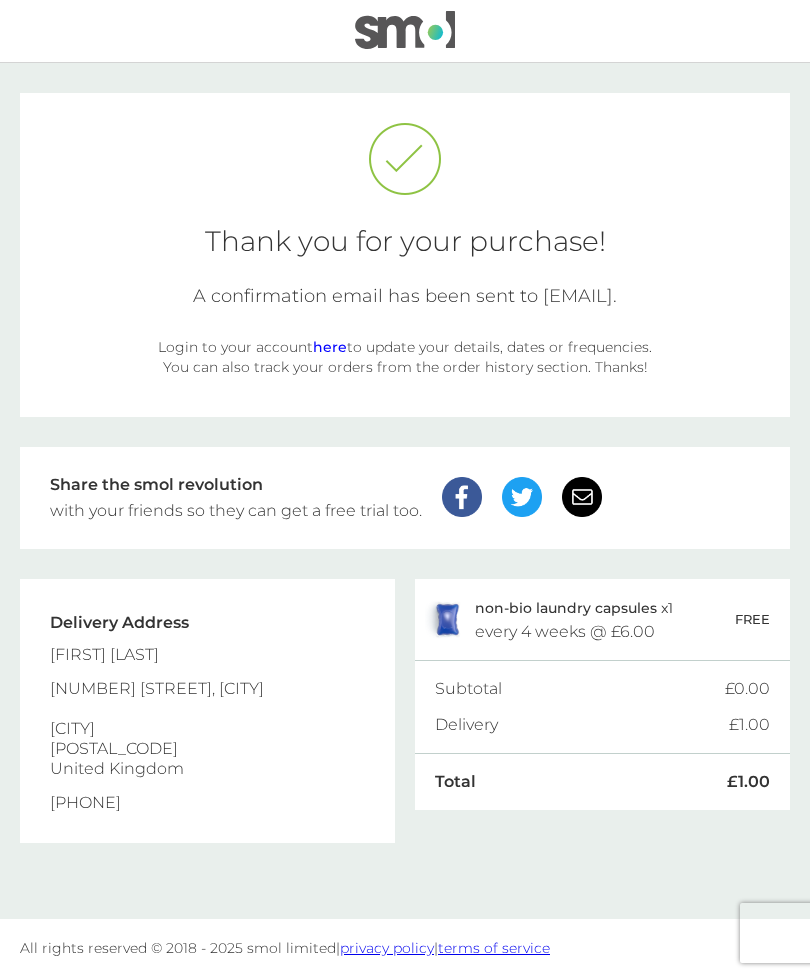 click on "Thank you for your purchase! A confirmation email has been sent to [EMAIL]. Login to your account  here   to update your details, dates or frequencies. You can also track your orders from the order history section. Thanks! Share the smol revolution with your friends so they can get a free trial too. Delivery Address [FIRST]   [LAST] [NUMBER] [STREET], [CITY] [POSTAL_CODE] [COUNTRY] [PHONE] non-bio laundry capsules   x 1 every 4 weeks @ £6.00 FREE Subtotal £0.00 Delivery £1.00 Total £1.00 [PHONE] £1.00" at bounding box center [405, 491] 